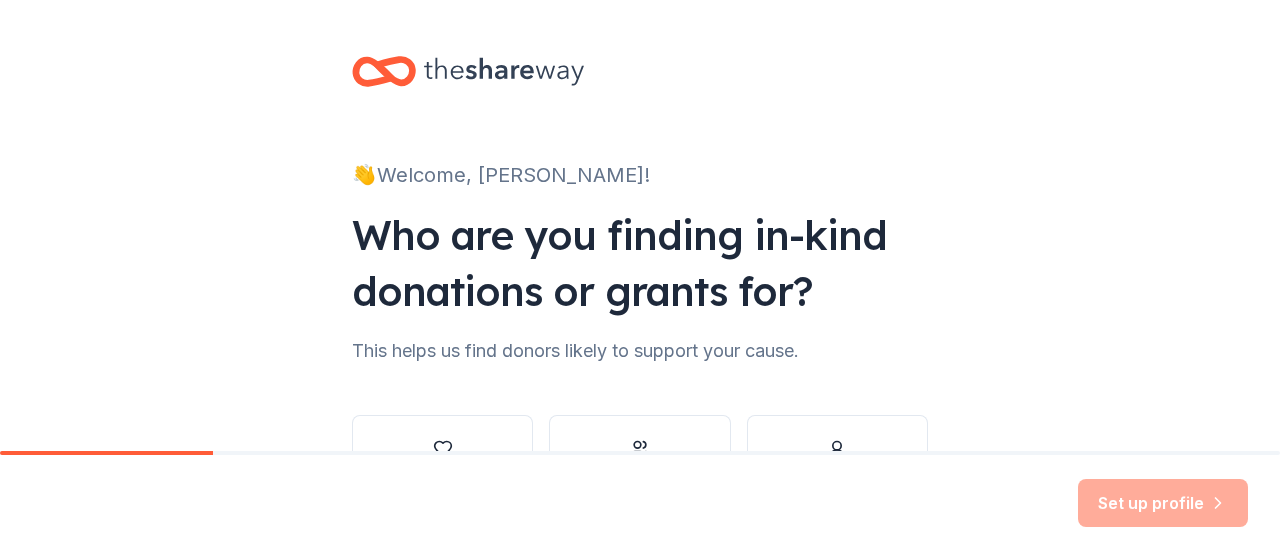 scroll, scrollTop: 0, scrollLeft: 0, axis: both 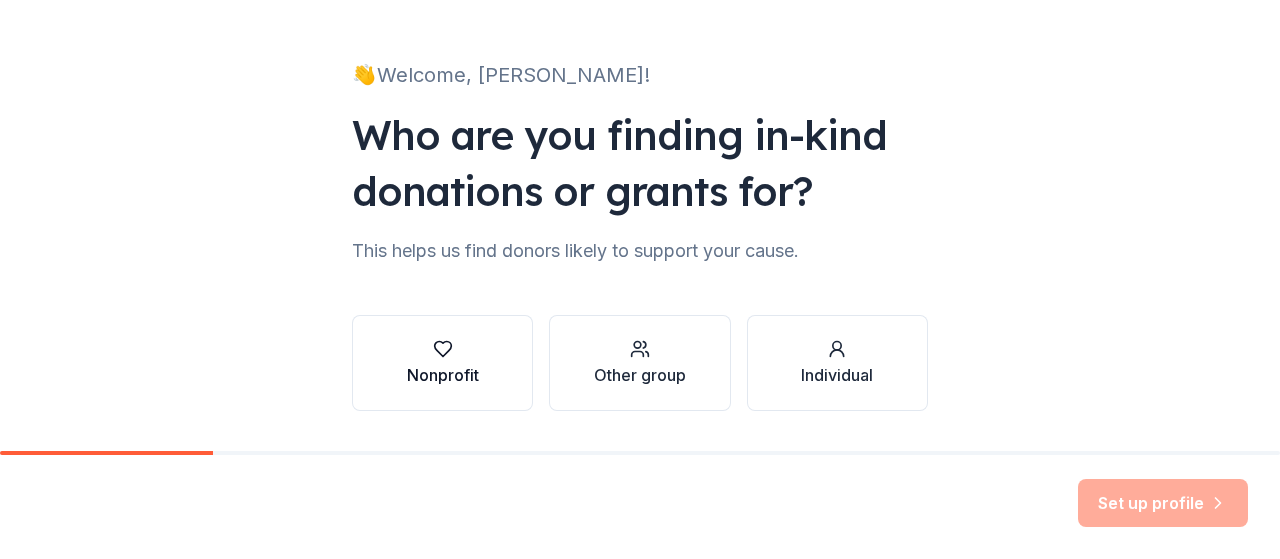 click 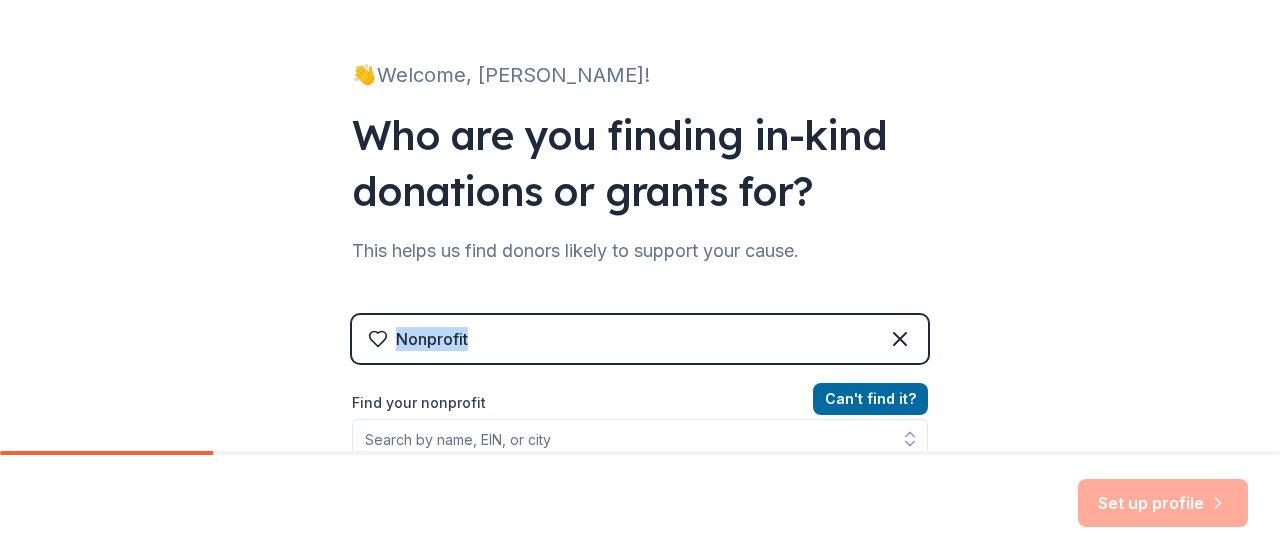 click on "Nonprofit" at bounding box center [432, 339] 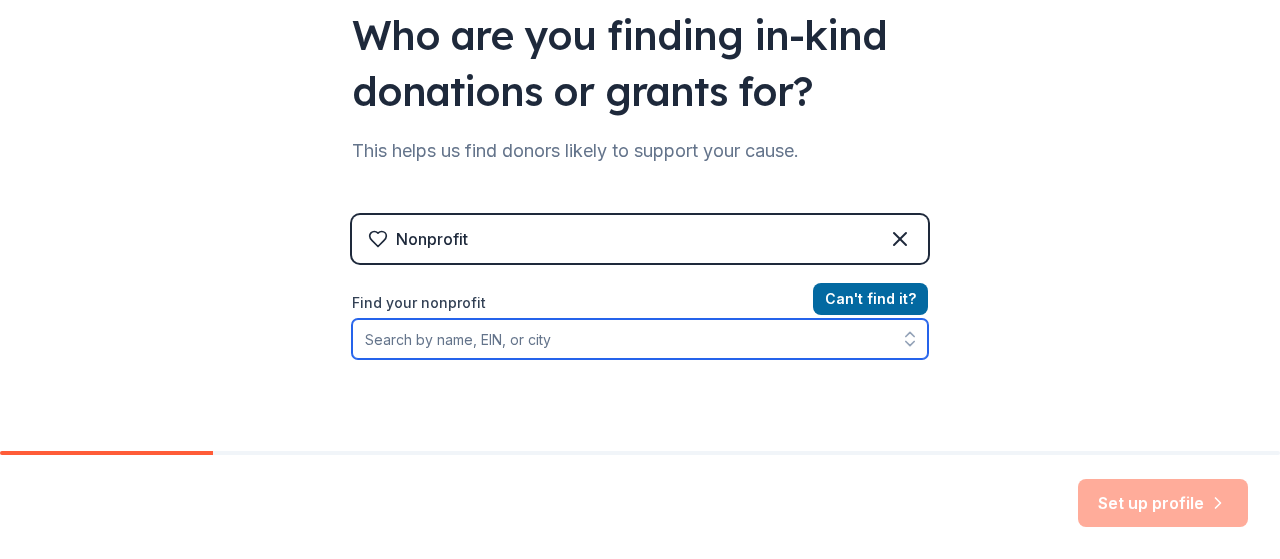 click on "Find your nonprofit" at bounding box center [640, 339] 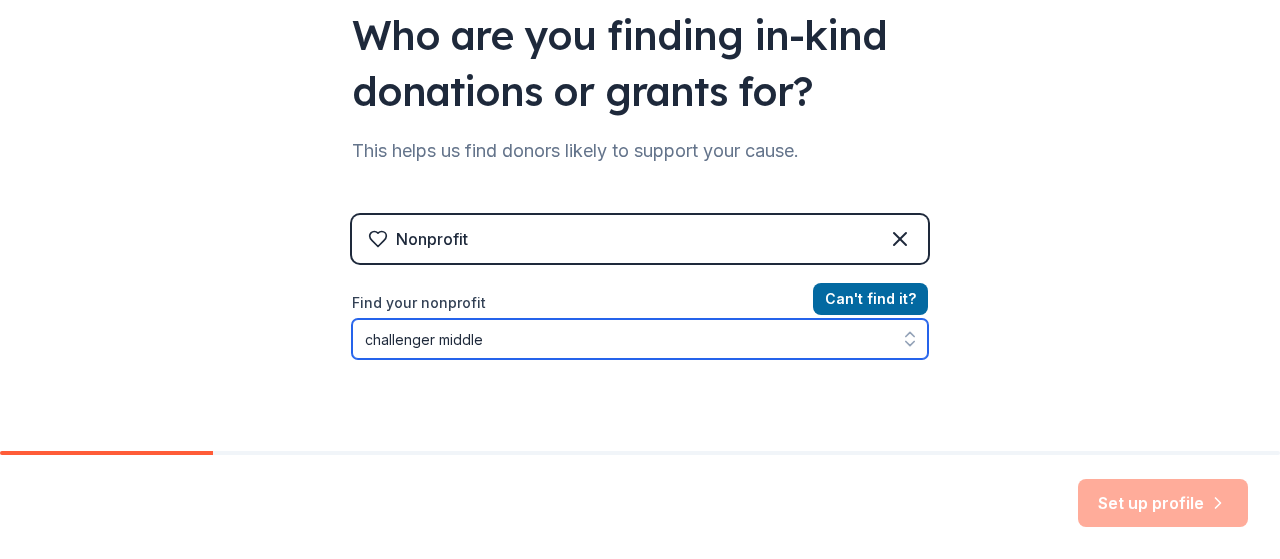 scroll, scrollTop: 208, scrollLeft: 0, axis: vertical 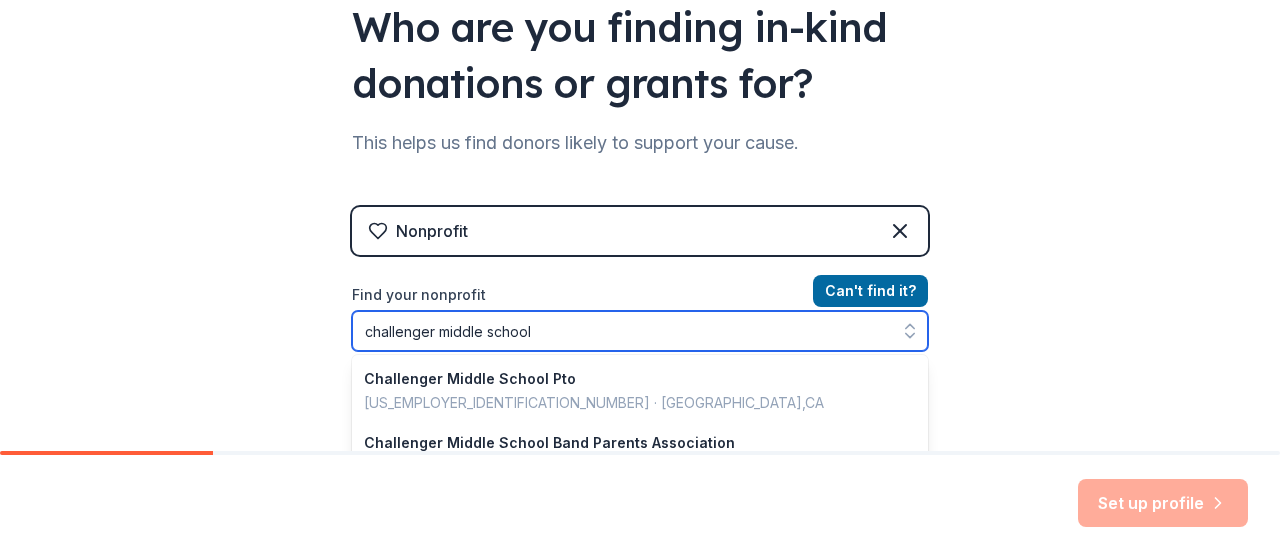 type on "challenger middle school" 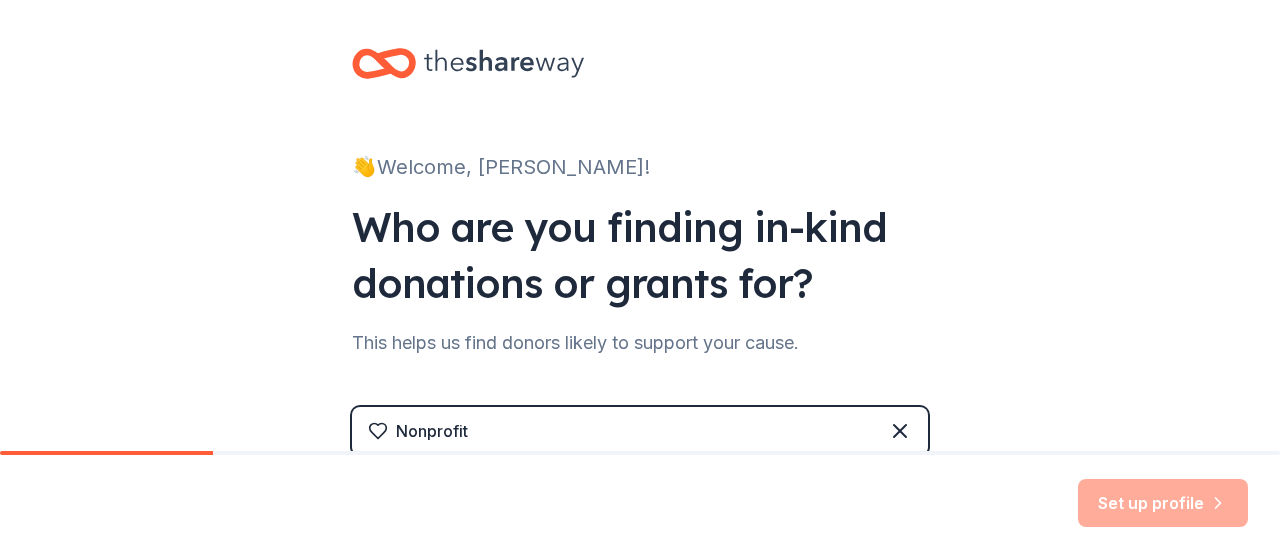 scroll, scrollTop: 308, scrollLeft: 0, axis: vertical 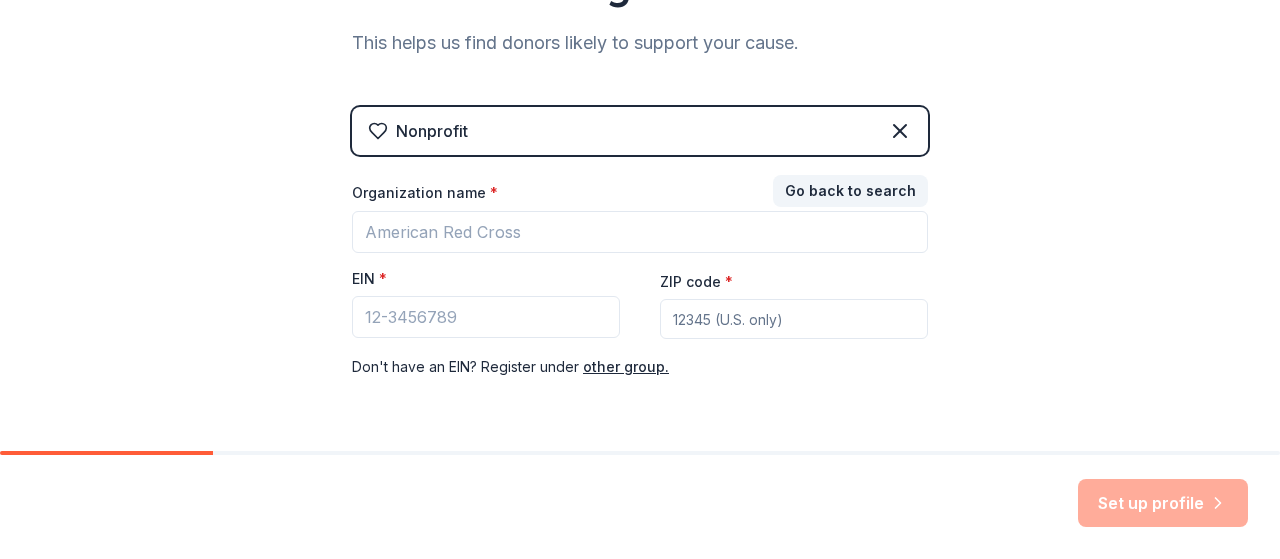 click on "Nonprofit Go back to search Organization name * EIN * ZIP code * Don ' t have an EIN? Register under other group." at bounding box center [640, 263] 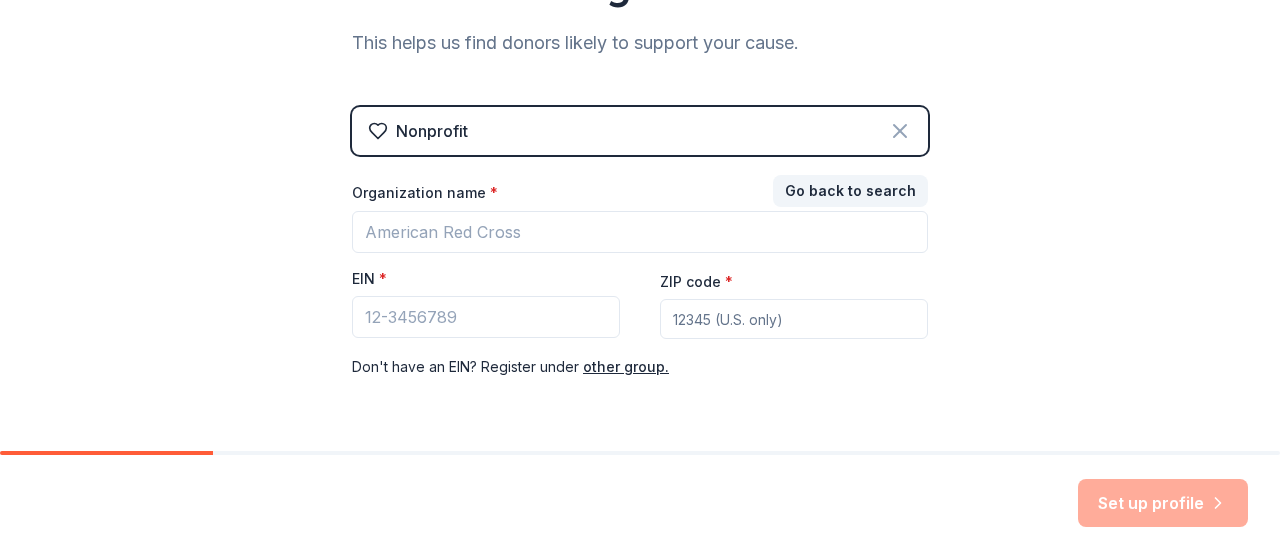 click 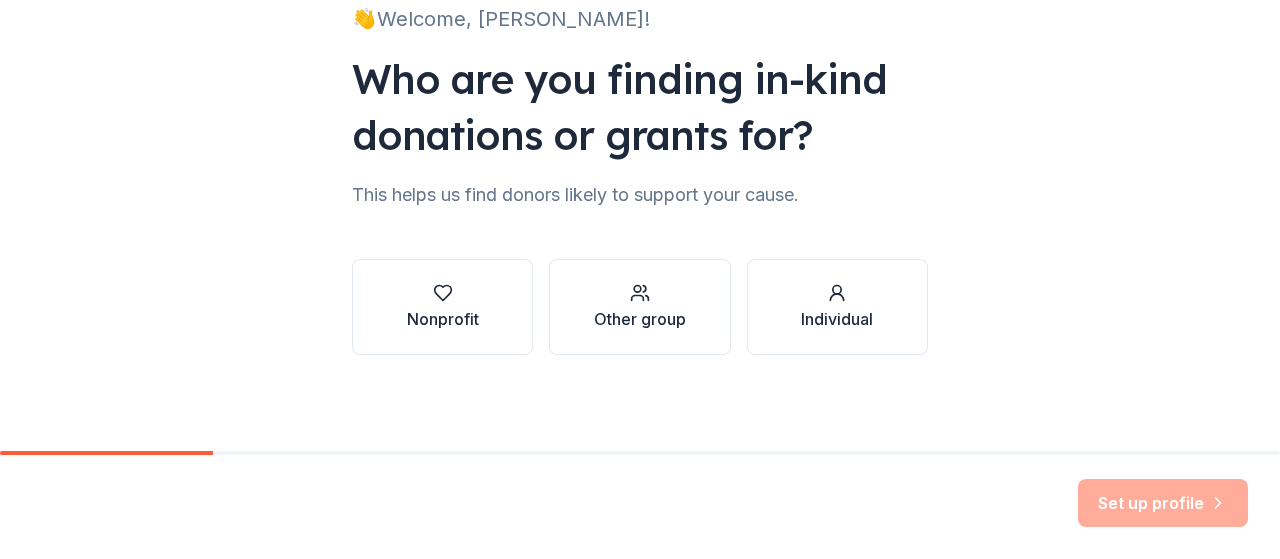 scroll, scrollTop: 156, scrollLeft: 0, axis: vertical 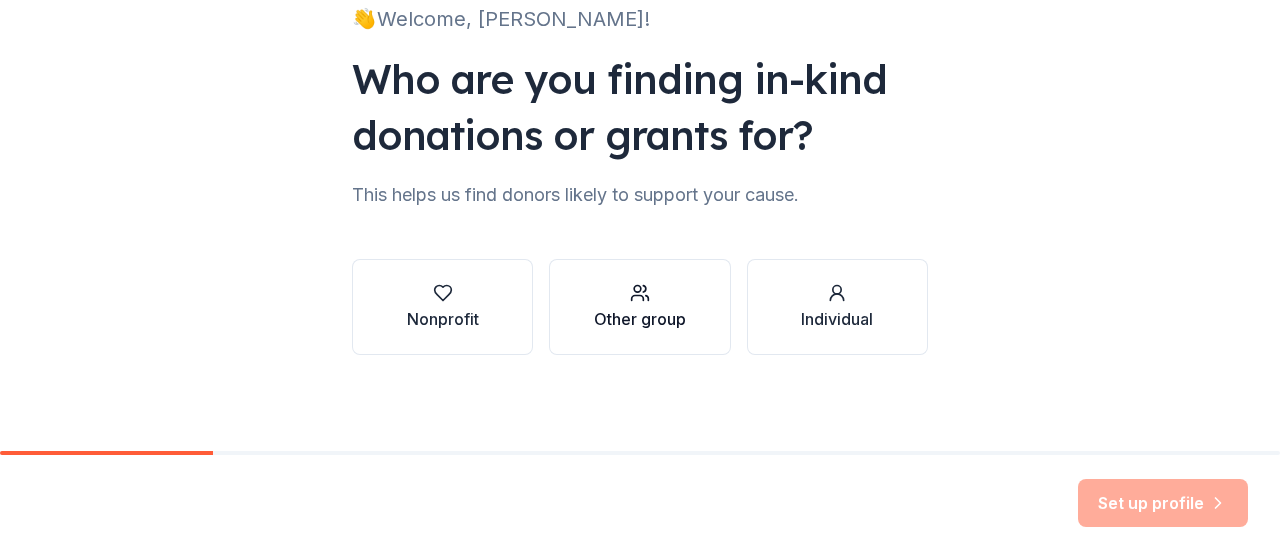 click on "Other group" at bounding box center (640, 307) 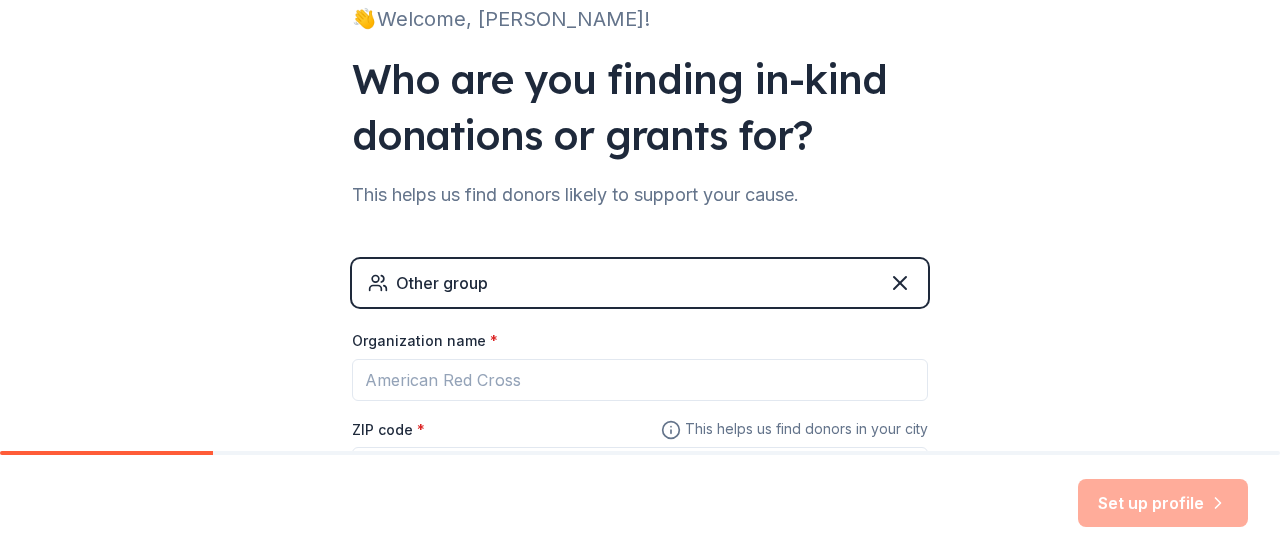 scroll, scrollTop: 256, scrollLeft: 0, axis: vertical 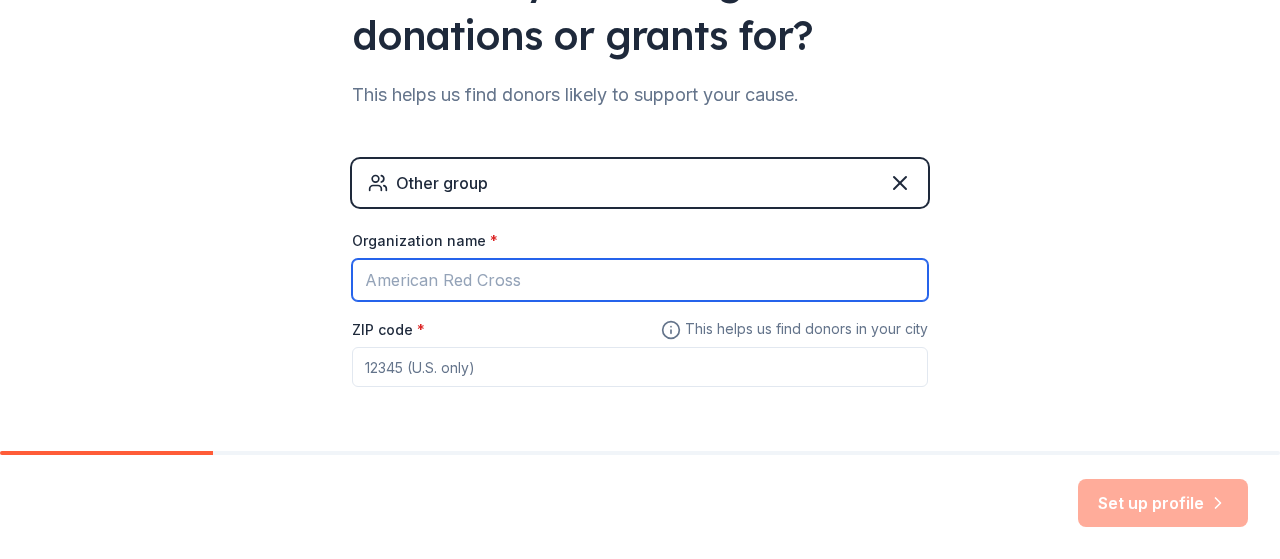 click on "Organization name *" at bounding box center (640, 280) 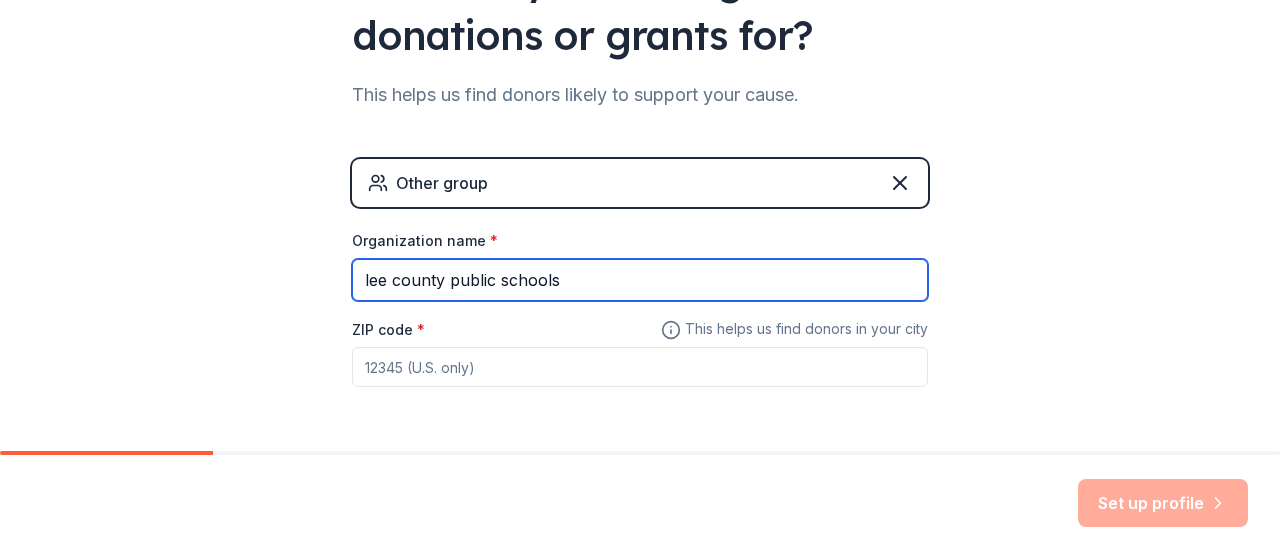type on "lee county public schools" 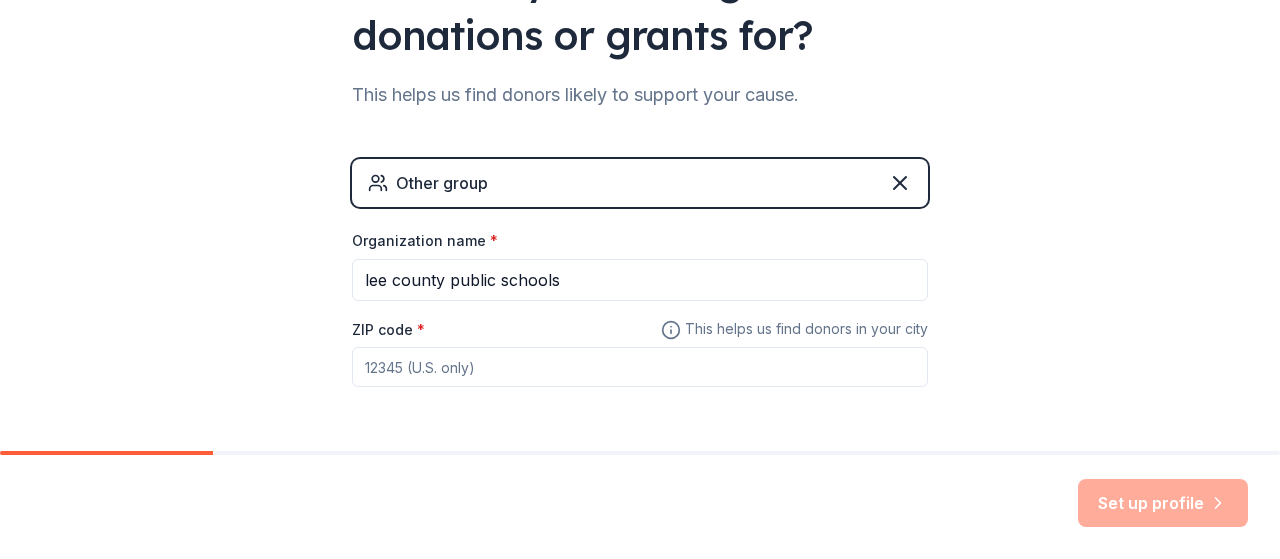 click on "ZIP code *" at bounding box center (640, 367) 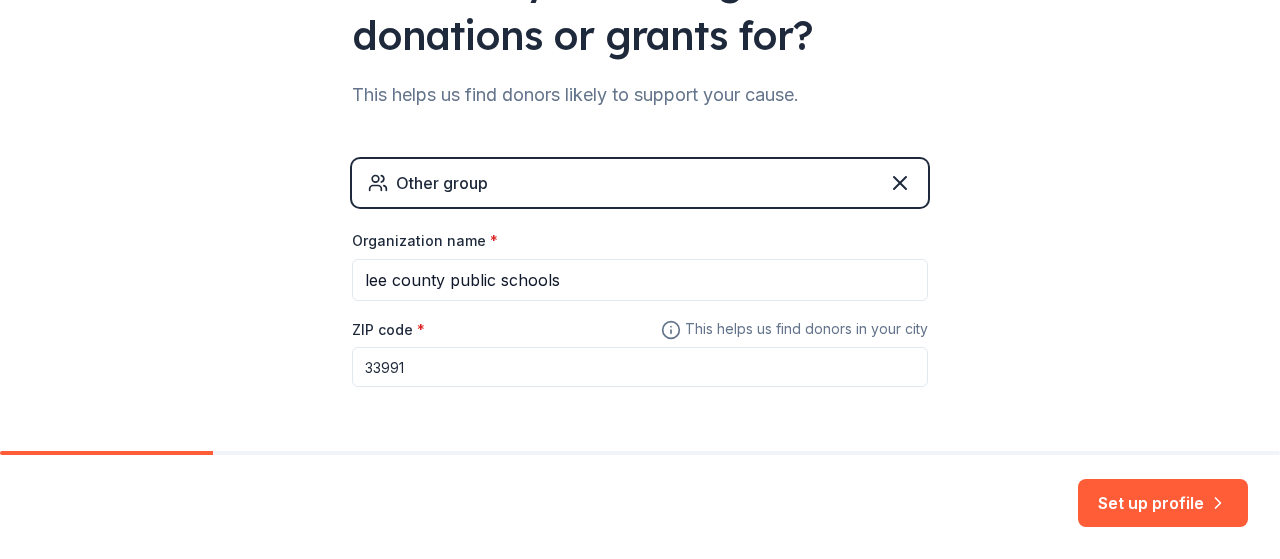 type on "33991" 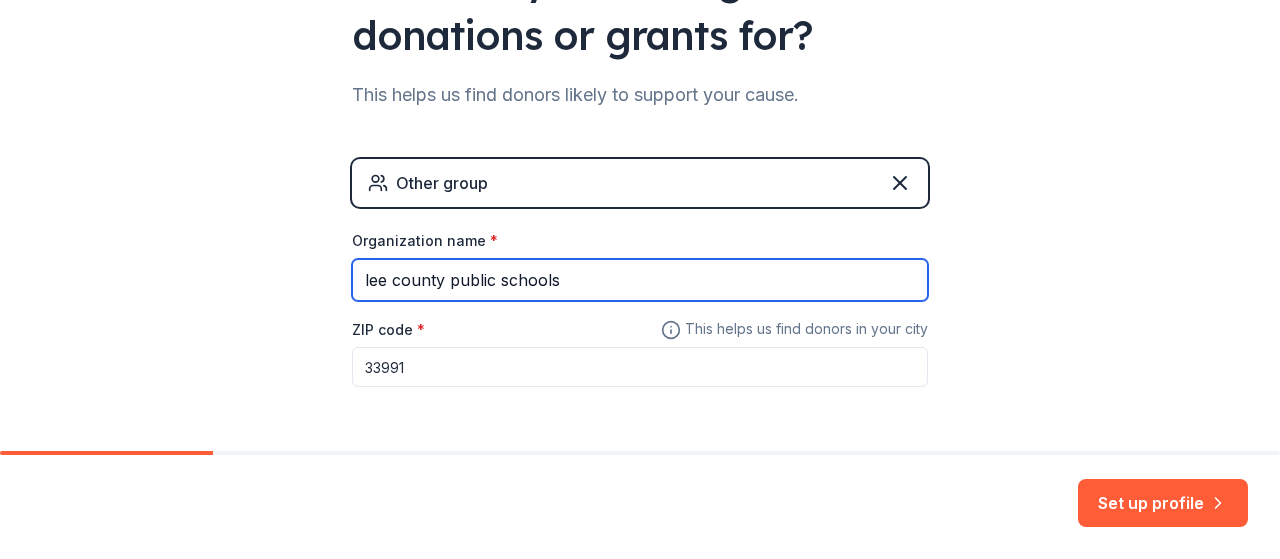 drag, startPoint x: 570, startPoint y: 276, endPoint x: 322, endPoint y: 297, distance: 248.88753 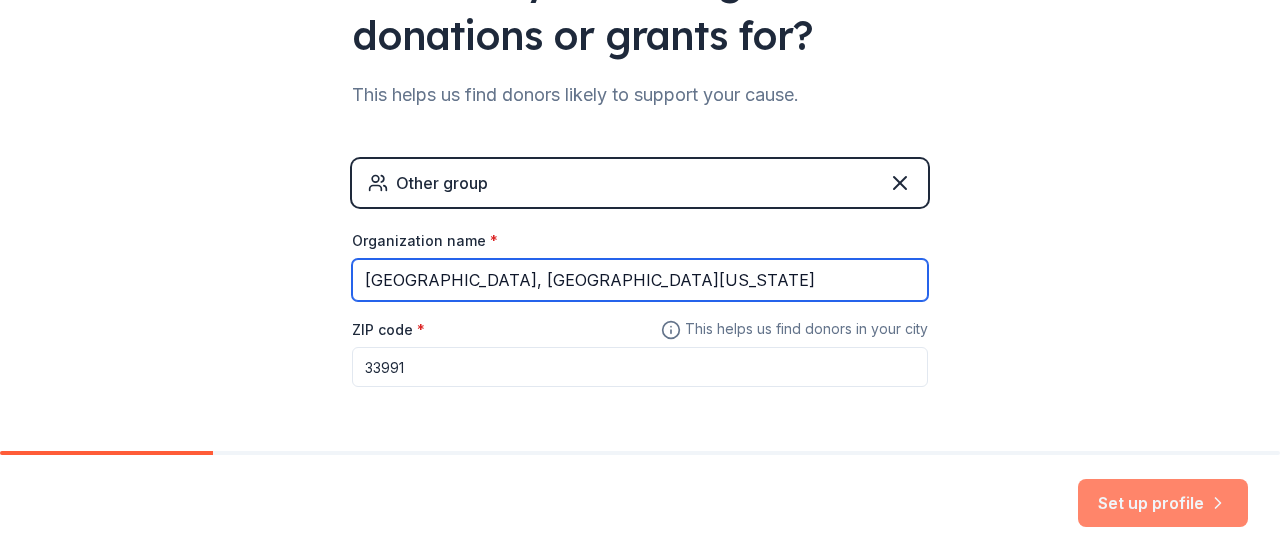 type on "Challenger middle school, Cape Coral Florida" 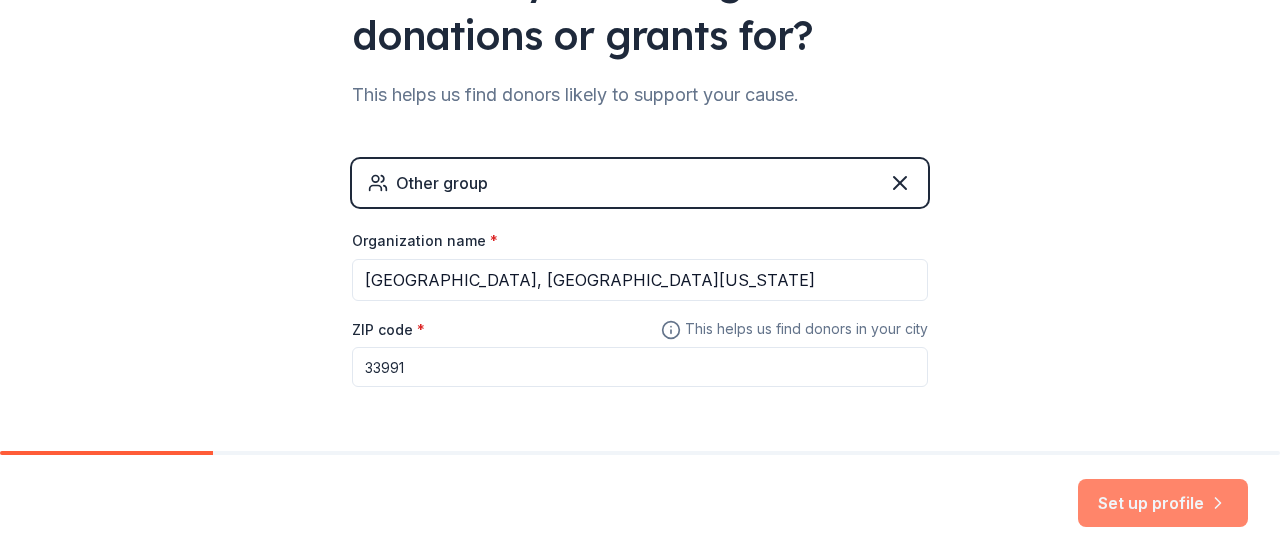 click on "Set up profile" at bounding box center (1163, 503) 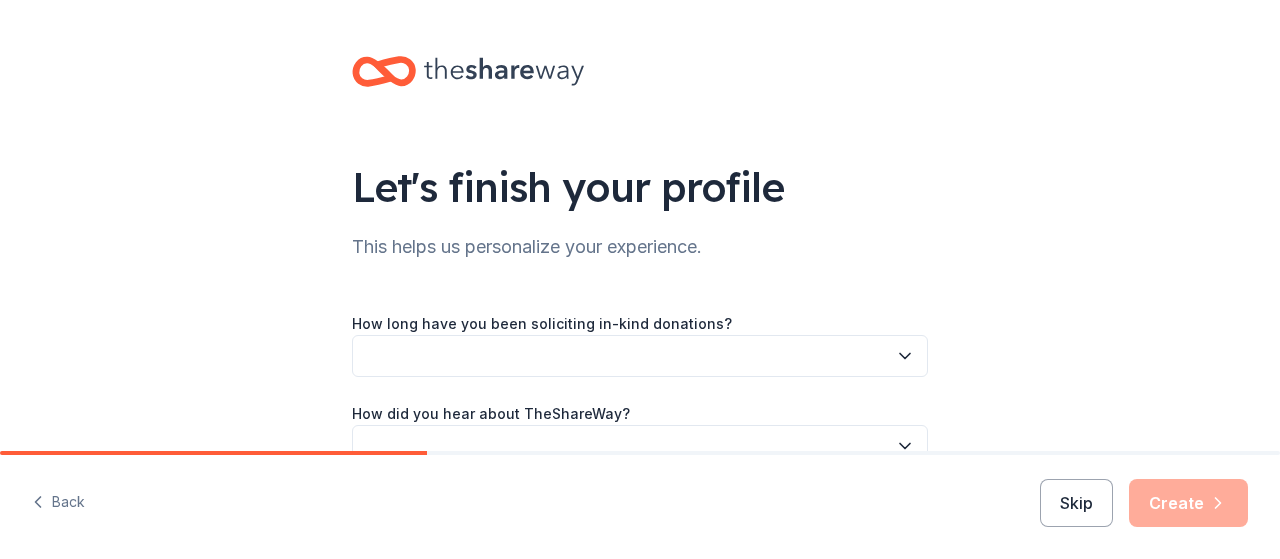 scroll, scrollTop: 100, scrollLeft: 0, axis: vertical 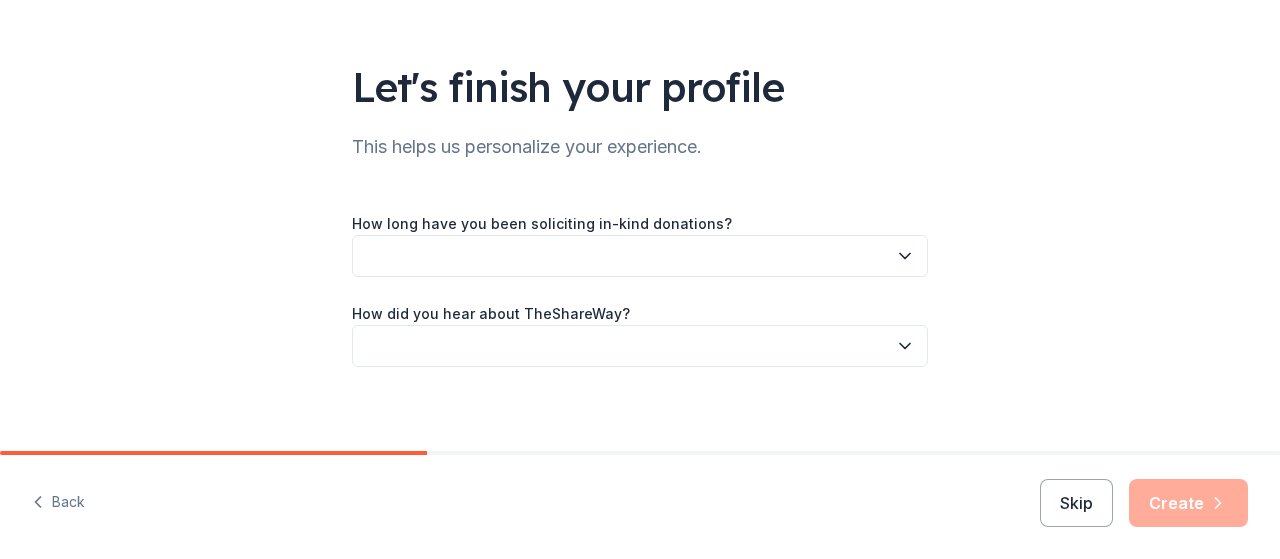 click on "How long have you been soliciting in-kind donations?" at bounding box center (542, 224) 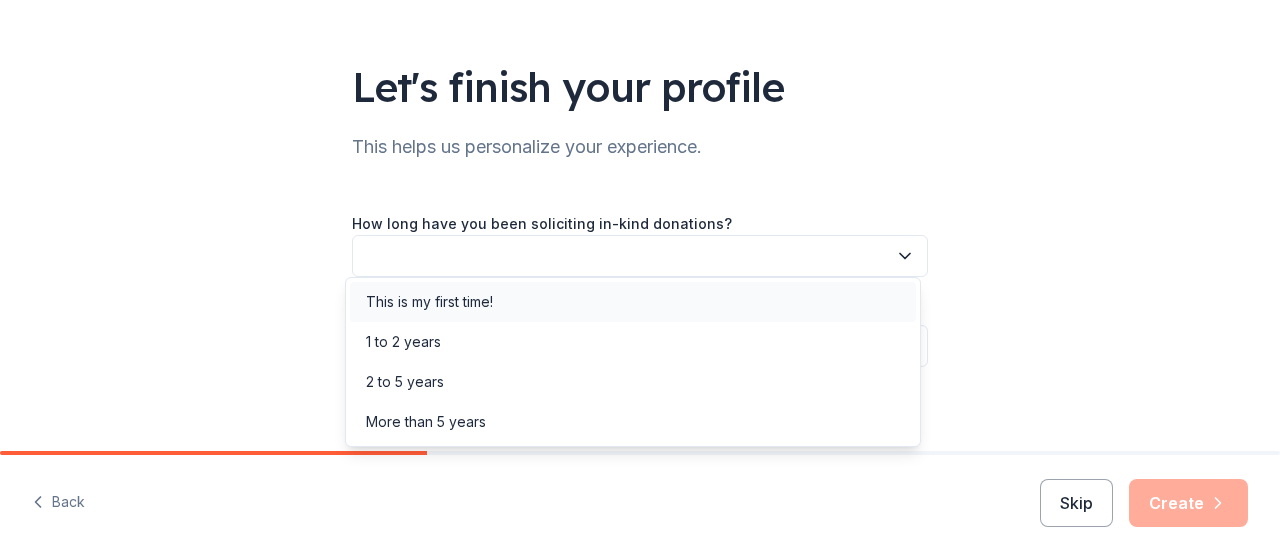 scroll, scrollTop: 112, scrollLeft: 0, axis: vertical 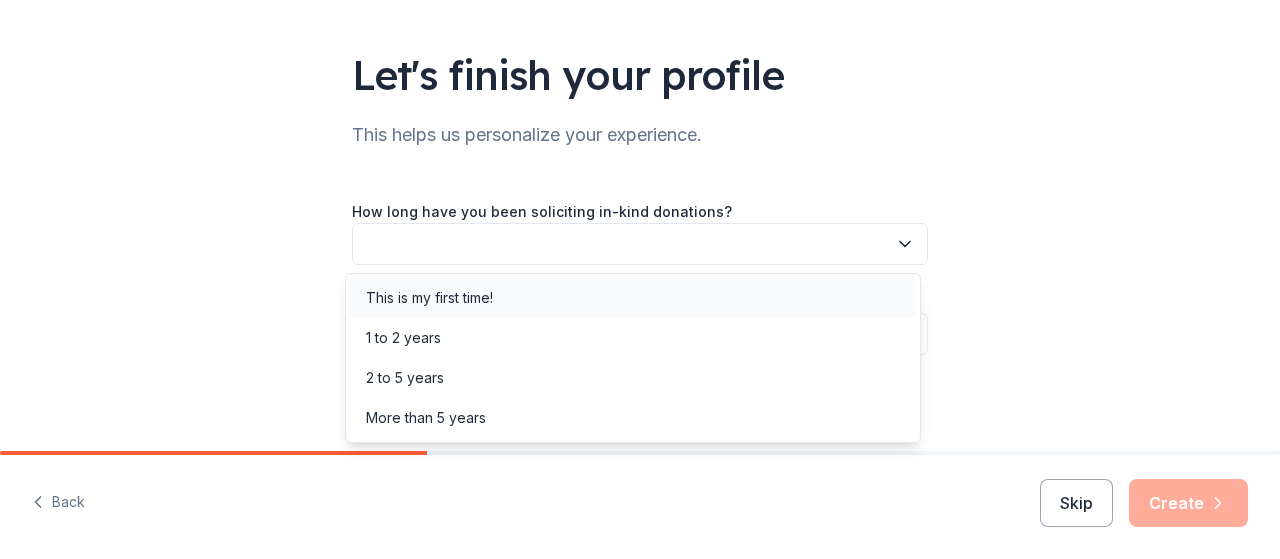 click on "This is my first time!" at bounding box center (429, 298) 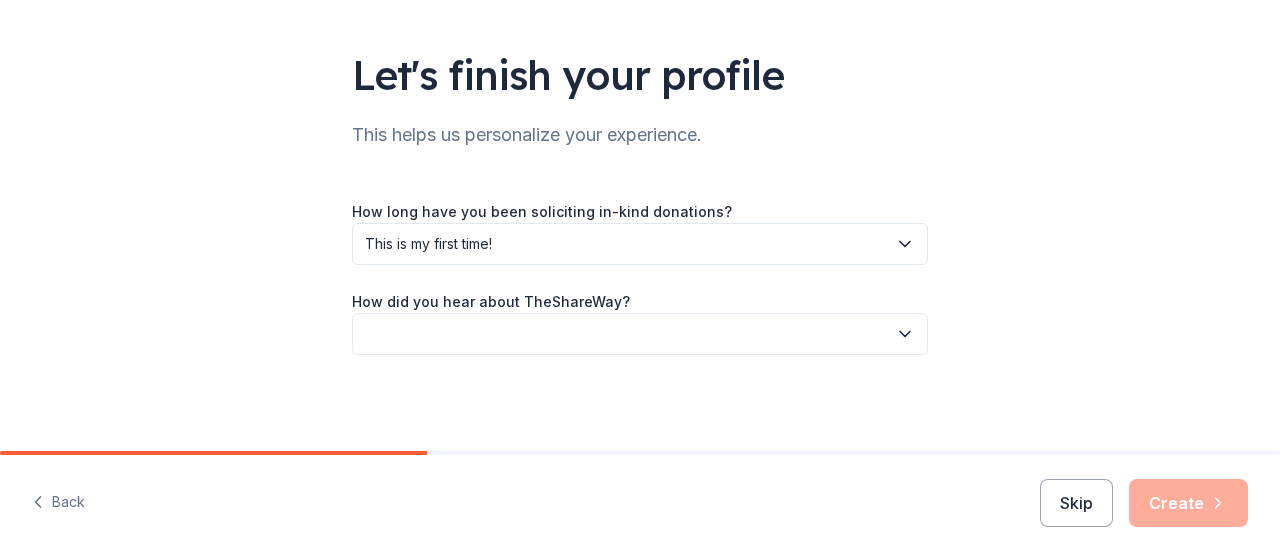click on "How did you hear about TheShareWay?" at bounding box center (491, 302) 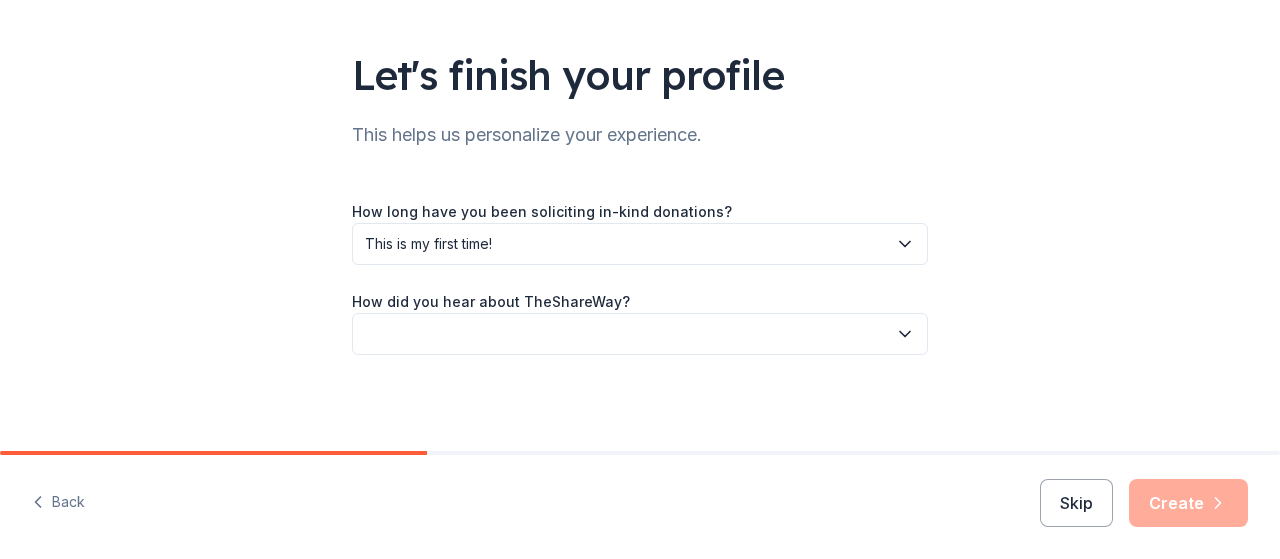click 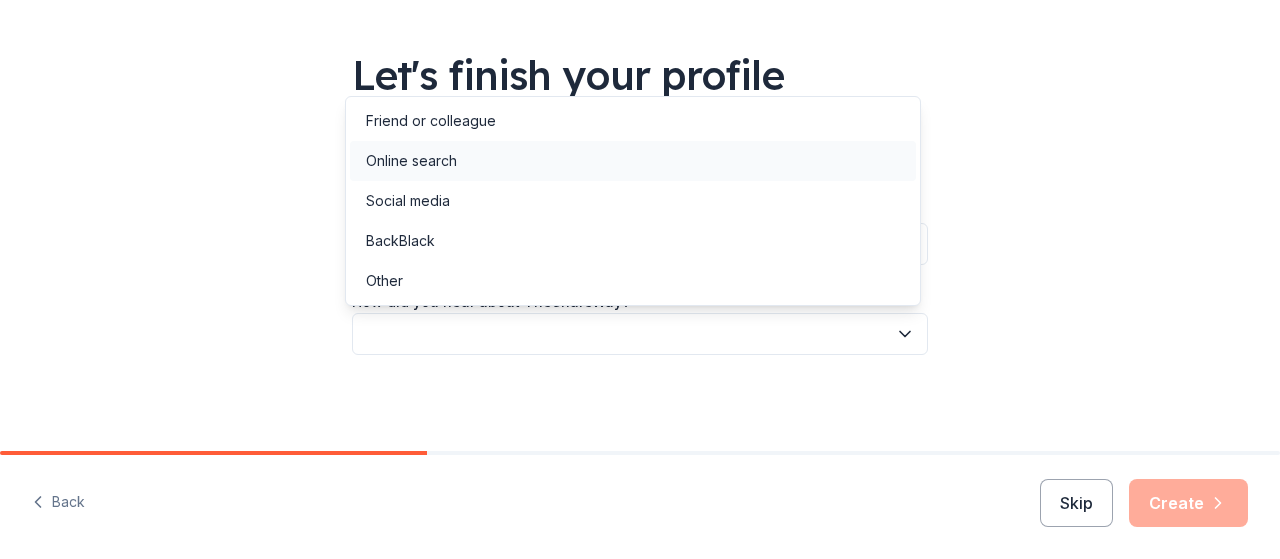 click on "Online search" at bounding box center [411, 161] 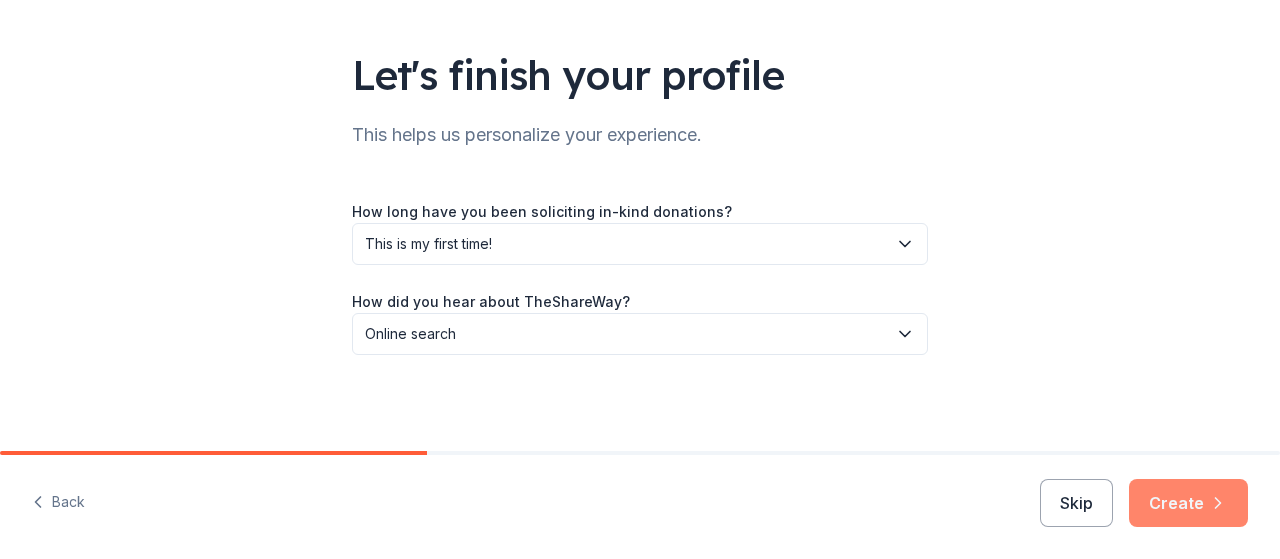 click on "Create" at bounding box center [1188, 503] 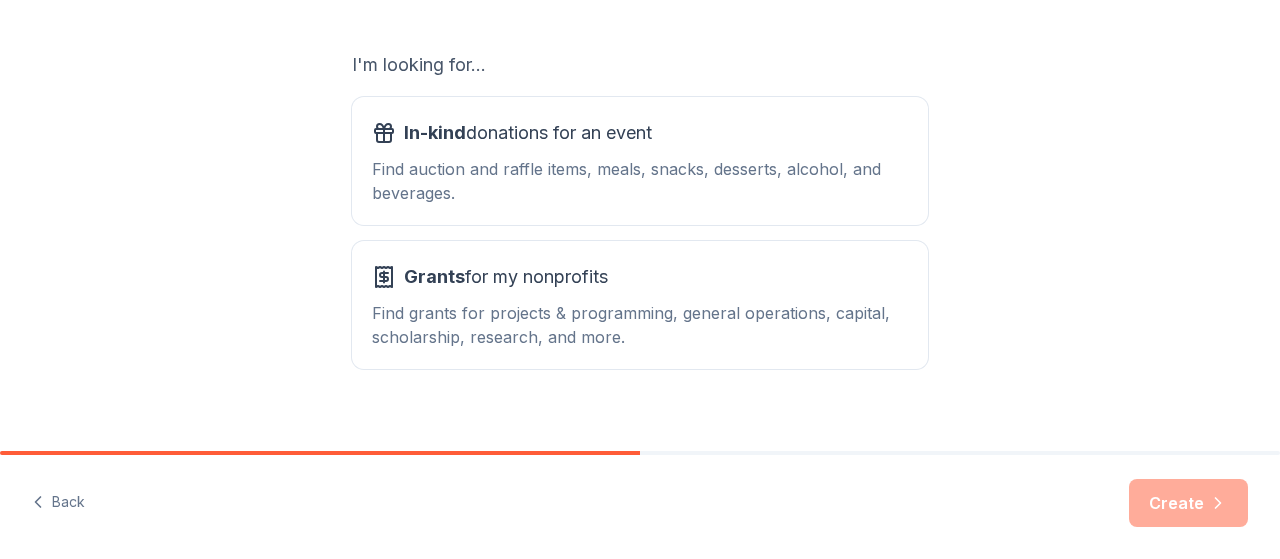 scroll, scrollTop: 356, scrollLeft: 0, axis: vertical 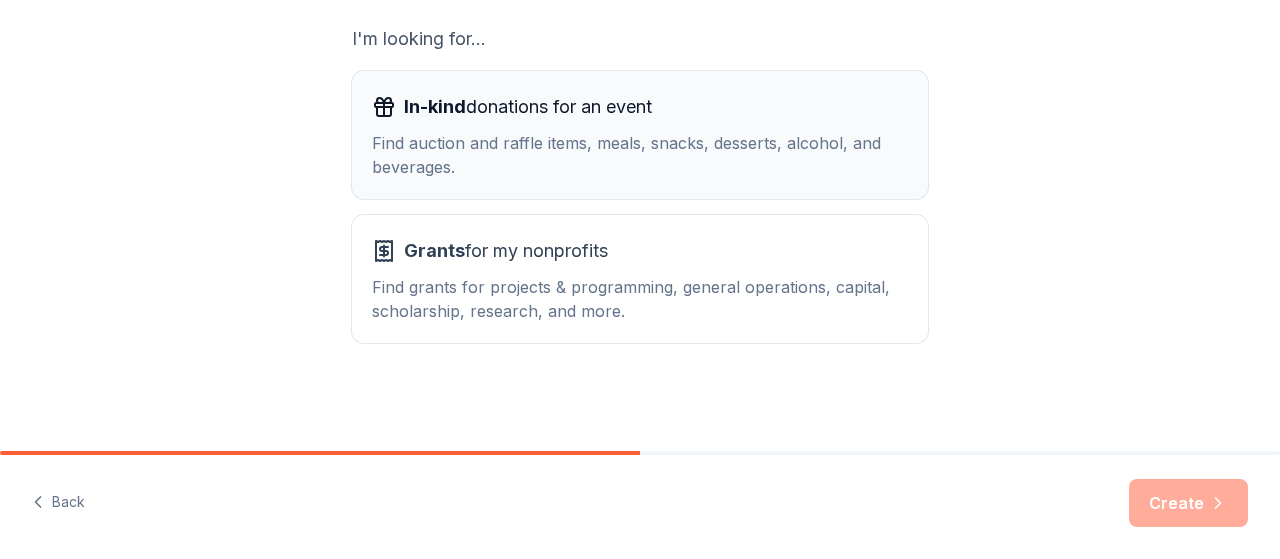 click on "Find auction and raffle items, meals, snacks, desserts, alcohol, and beverages." at bounding box center (640, 155) 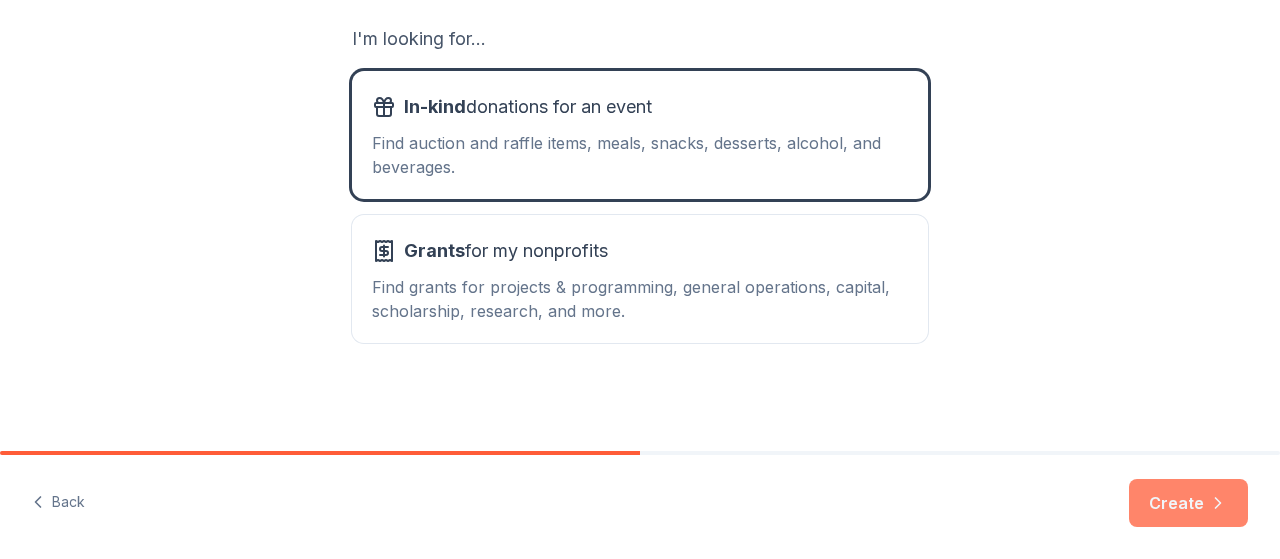click on "Create" at bounding box center [1188, 503] 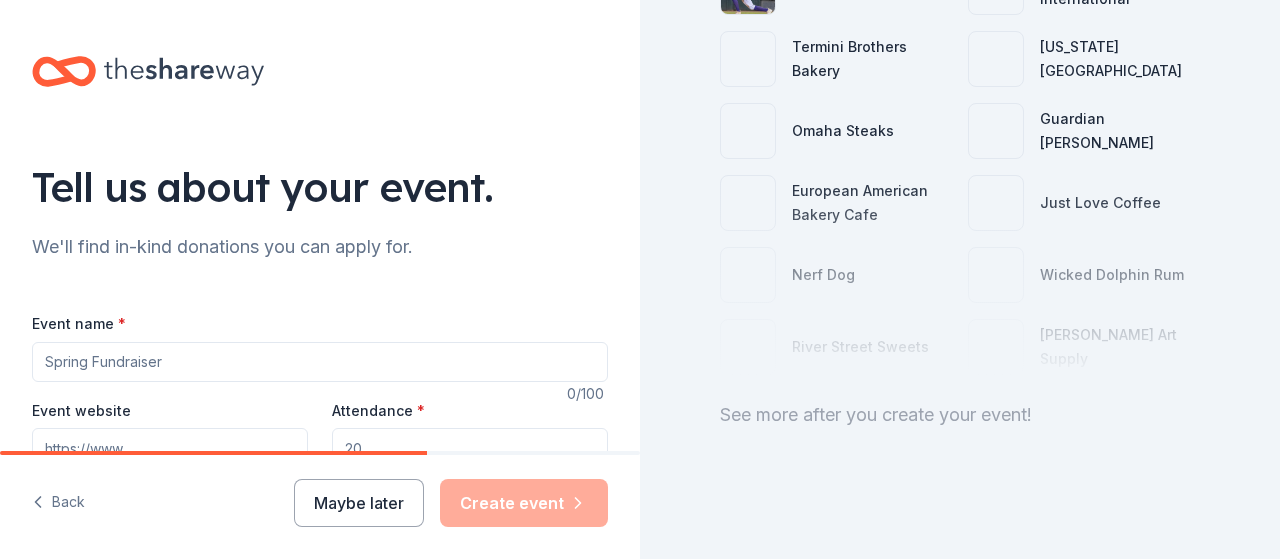 scroll, scrollTop: 330, scrollLeft: 0, axis: vertical 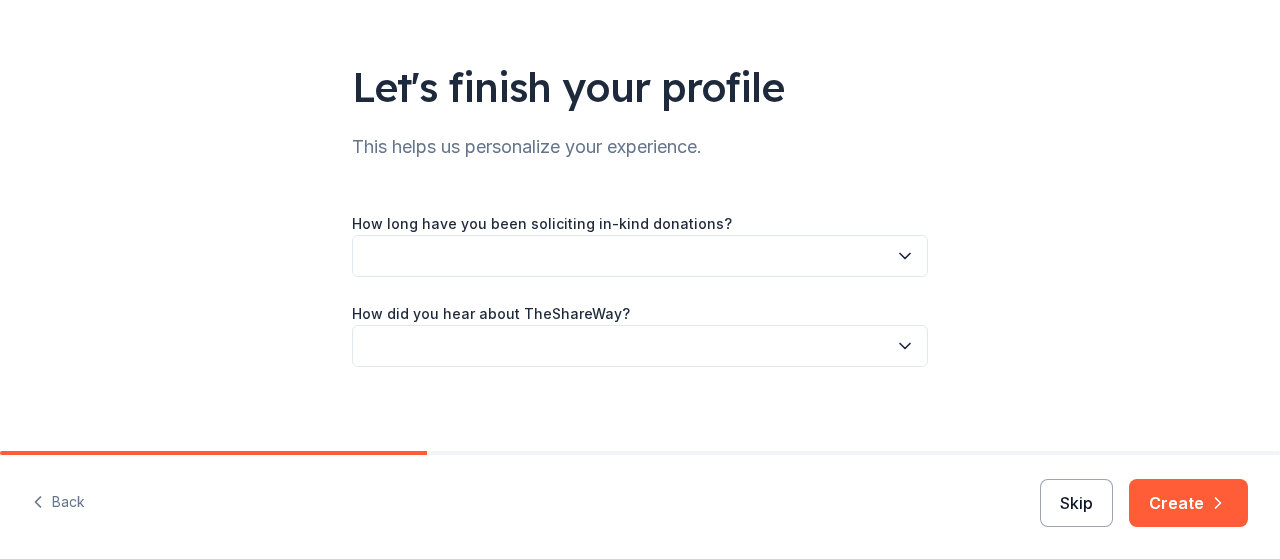 click on "Skip" at bounding box center (1076, 503) 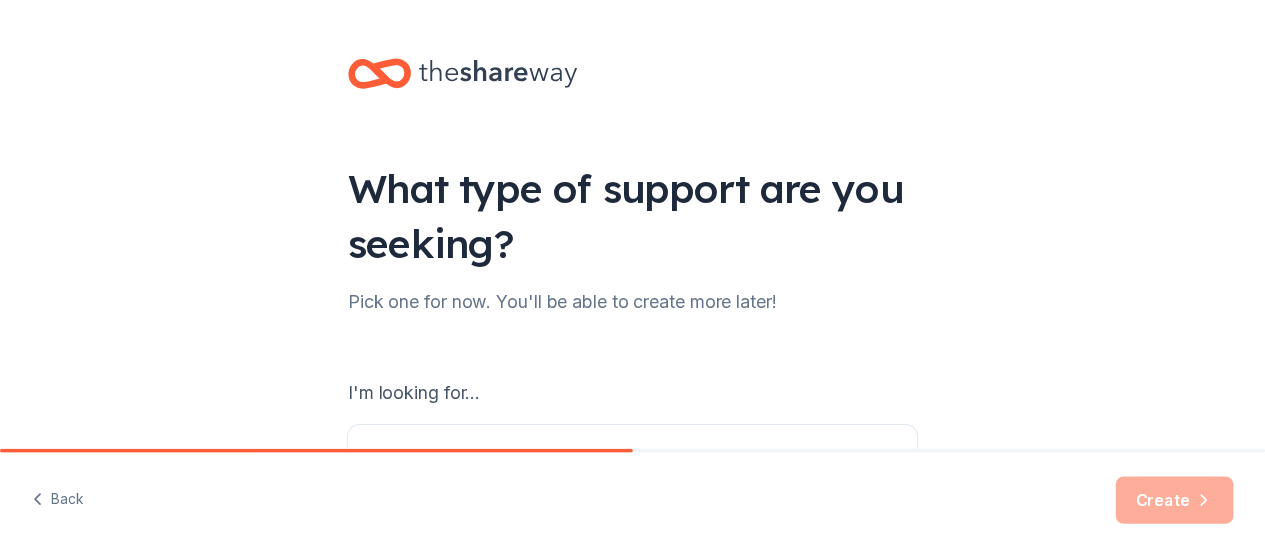 scroll, scrollTop: 300, scrollLeft: 0, axis: vertical 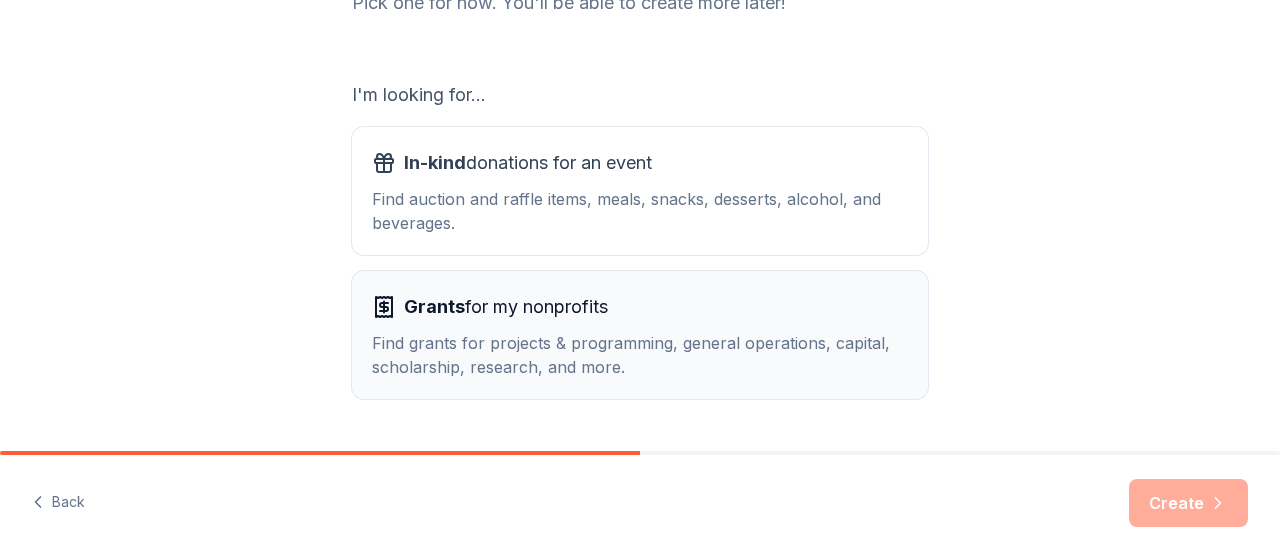 click on "Grants  for my nonprofits" at bounding box center (506, 307) 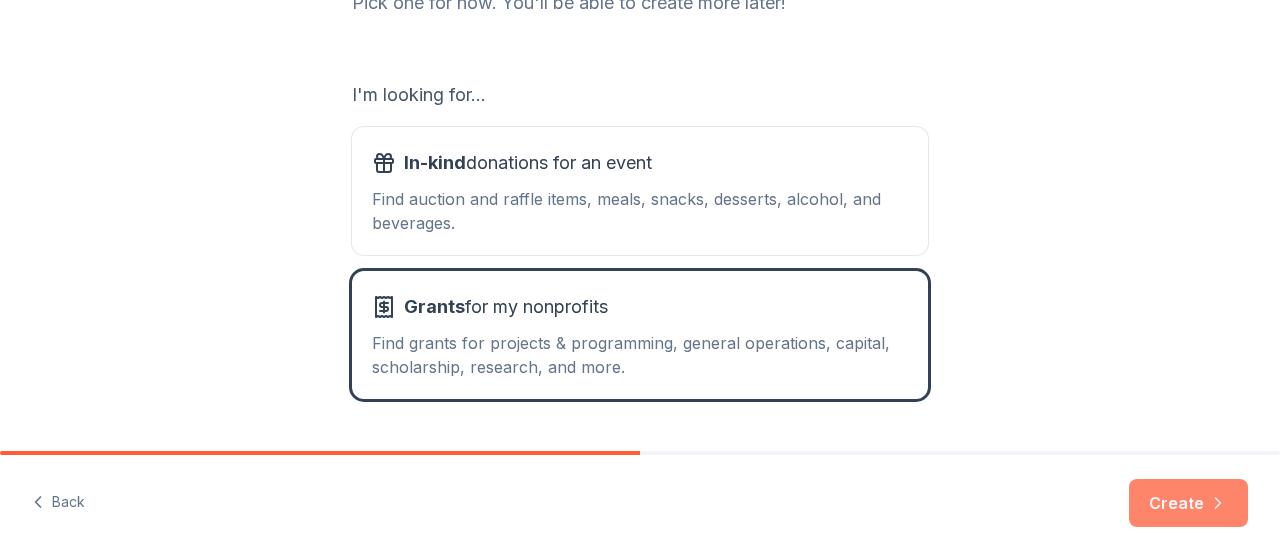 click on "Create" at bounding box center (1188, 503) 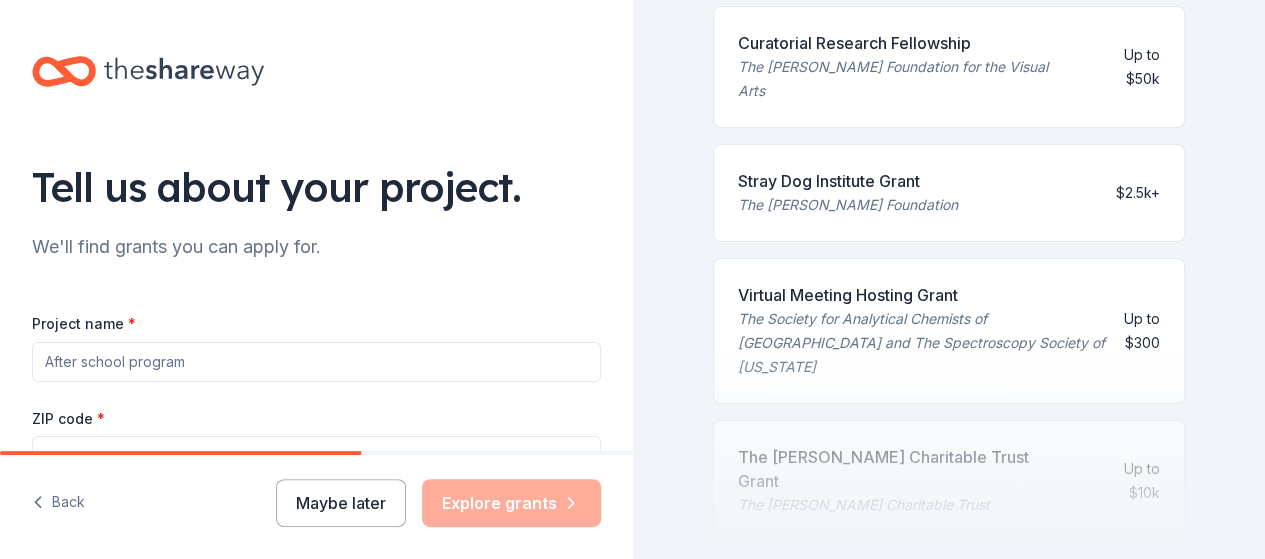 scroll, scrollTop: 1100, scrollLeft: 0, axis: vertical 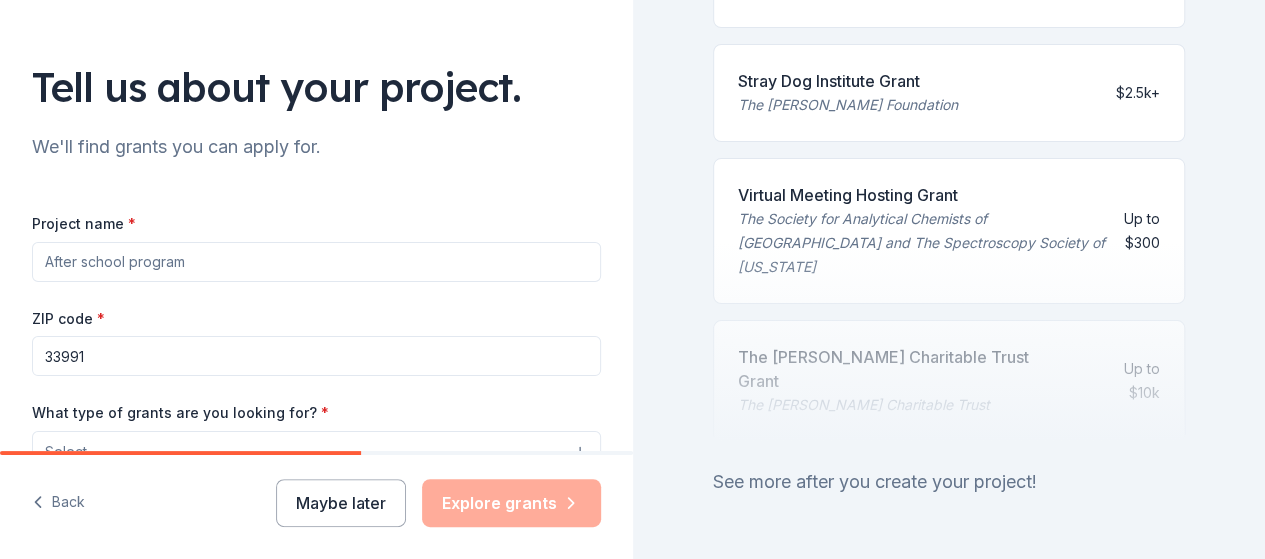 click on "Project name *" at bounding box center [316, 262] 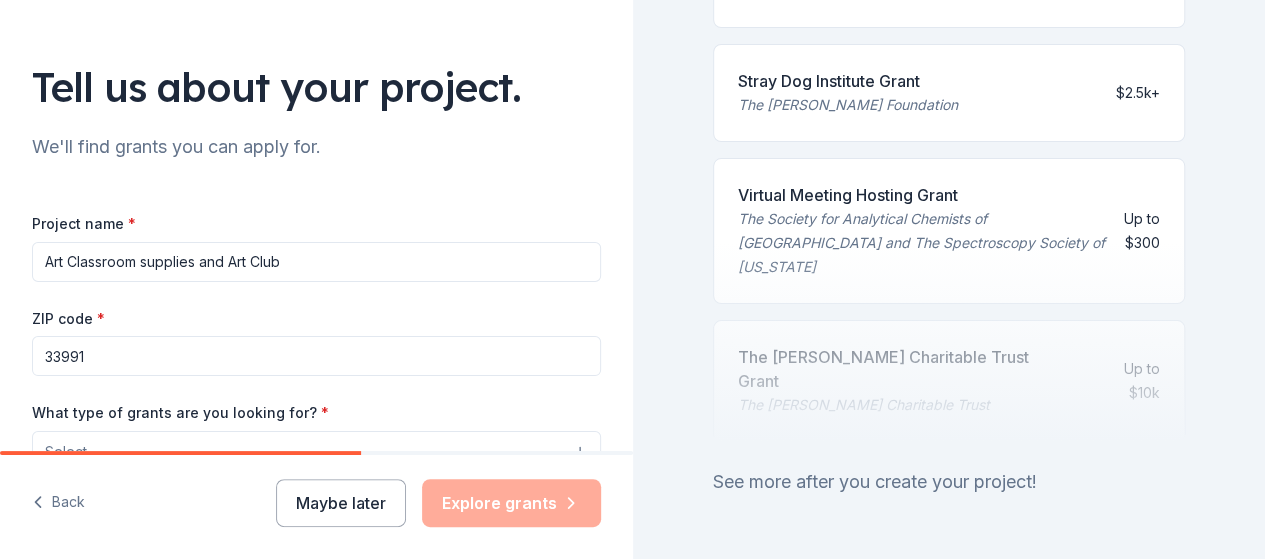 type on "Art Classroom supplies and Art Club" 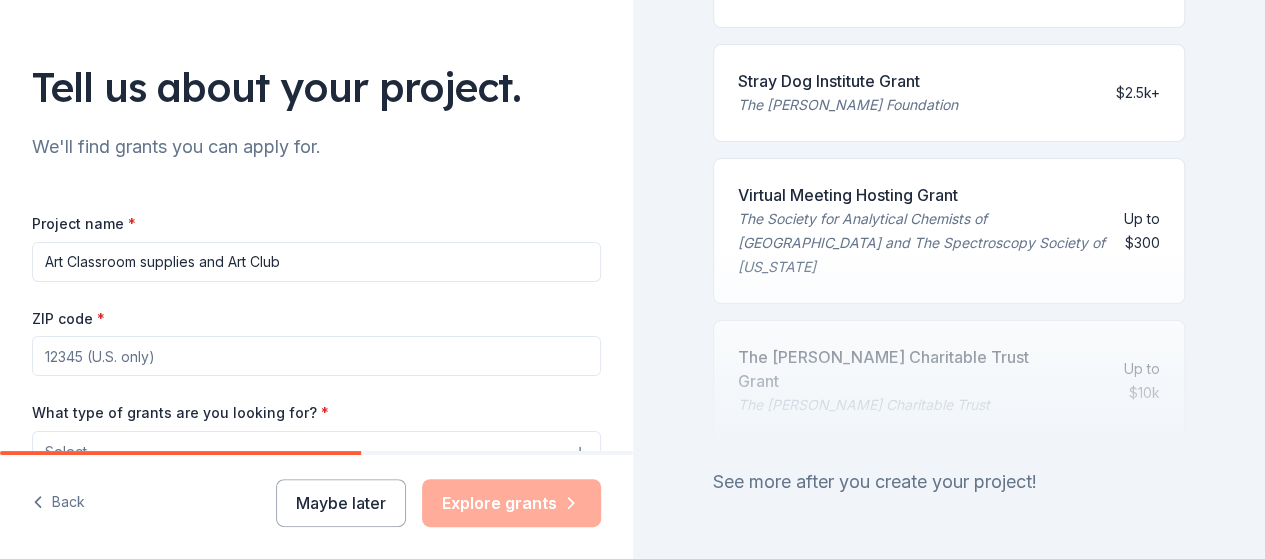 scroll, scrollTop: 328, scrollLeft: 0, axis: vertical 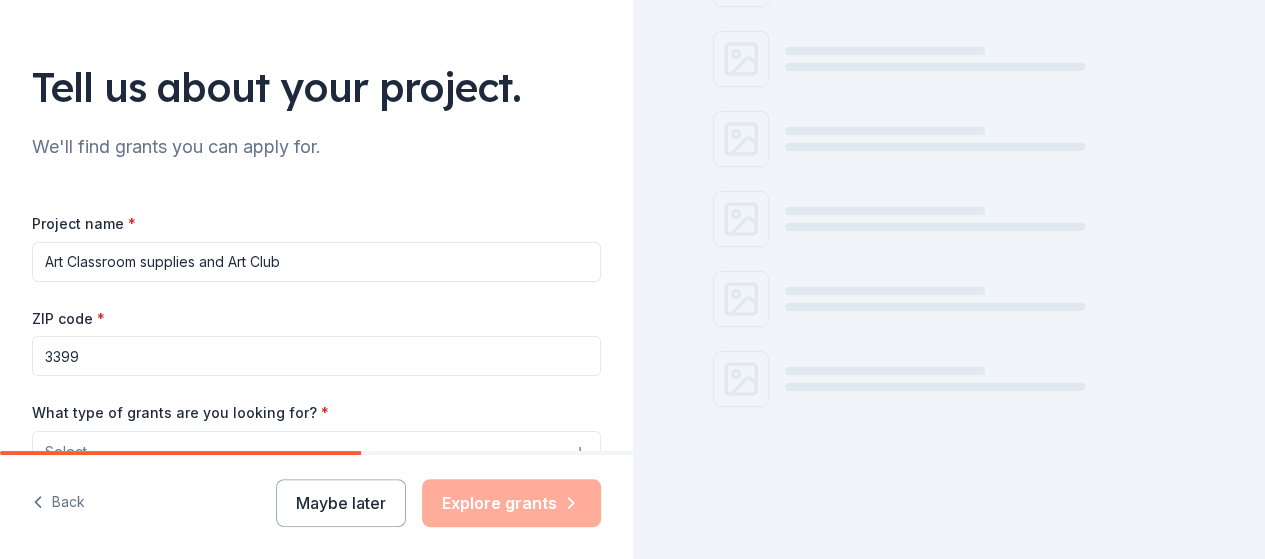 type on "33991" 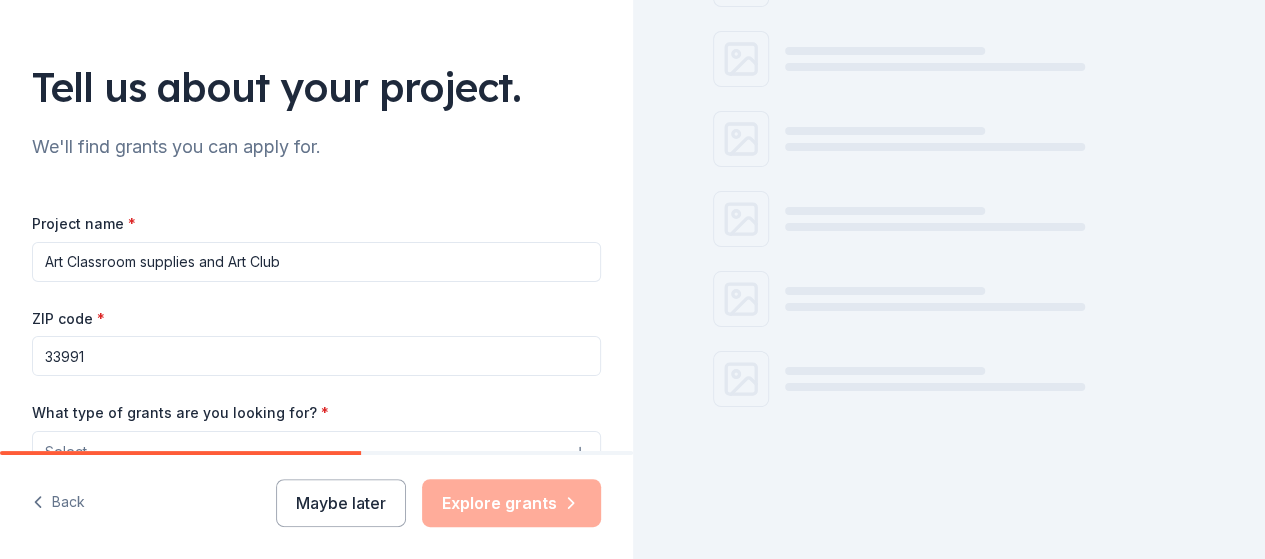 scroll, scrollTop: 1100, scrollLeft: 0, axis: vertical 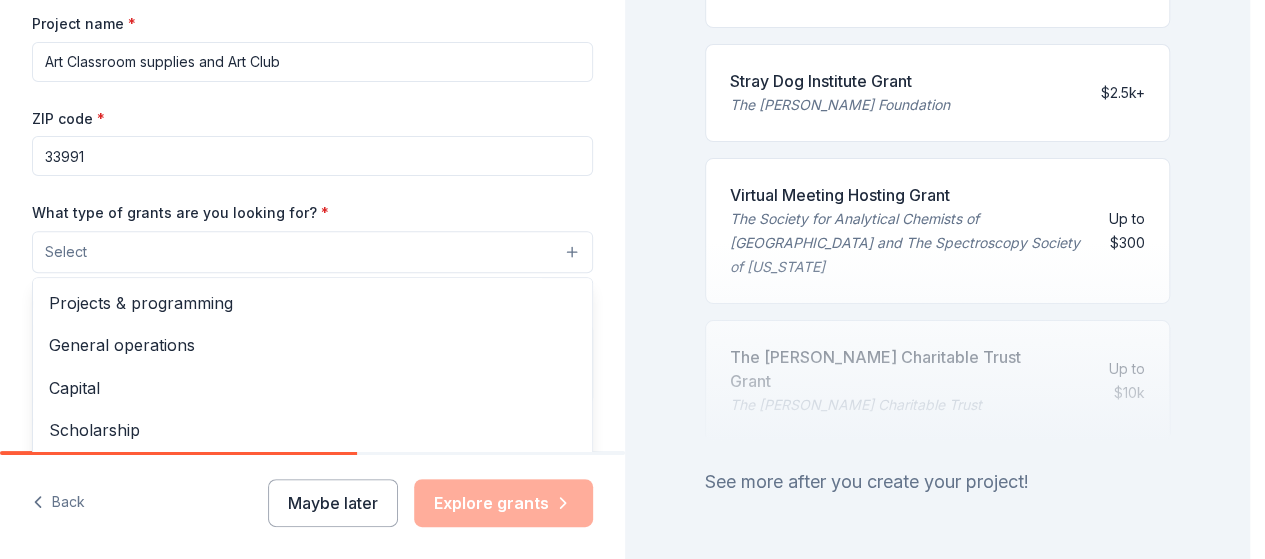 click on "Select" at bounding box center (312, 252) 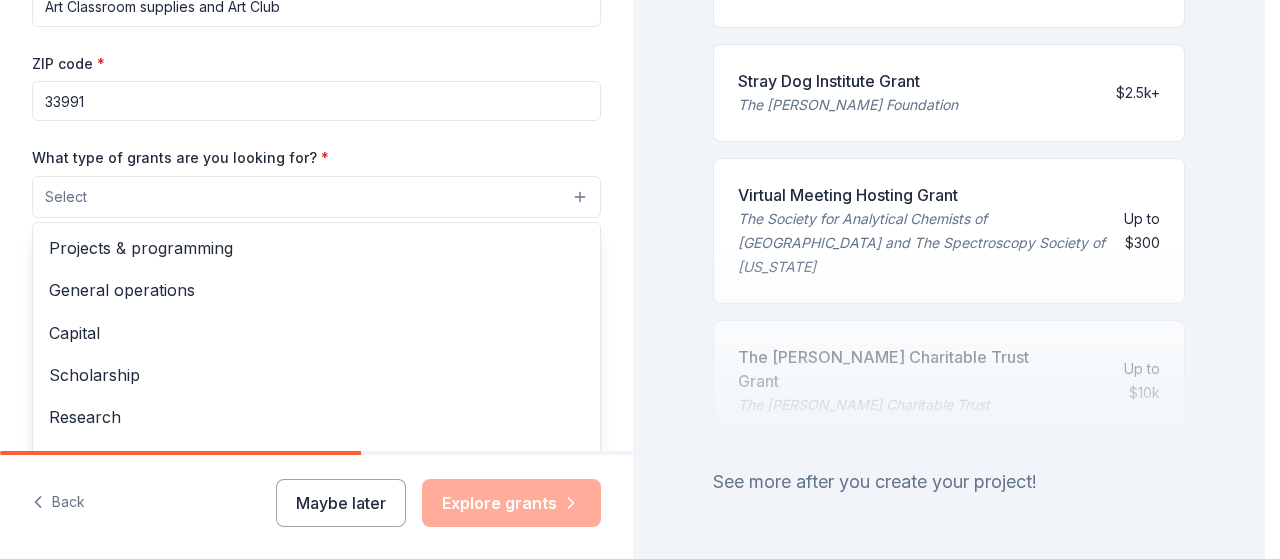 scroll, scrollTop: 400, scrollLeft: 0, axis: vertical 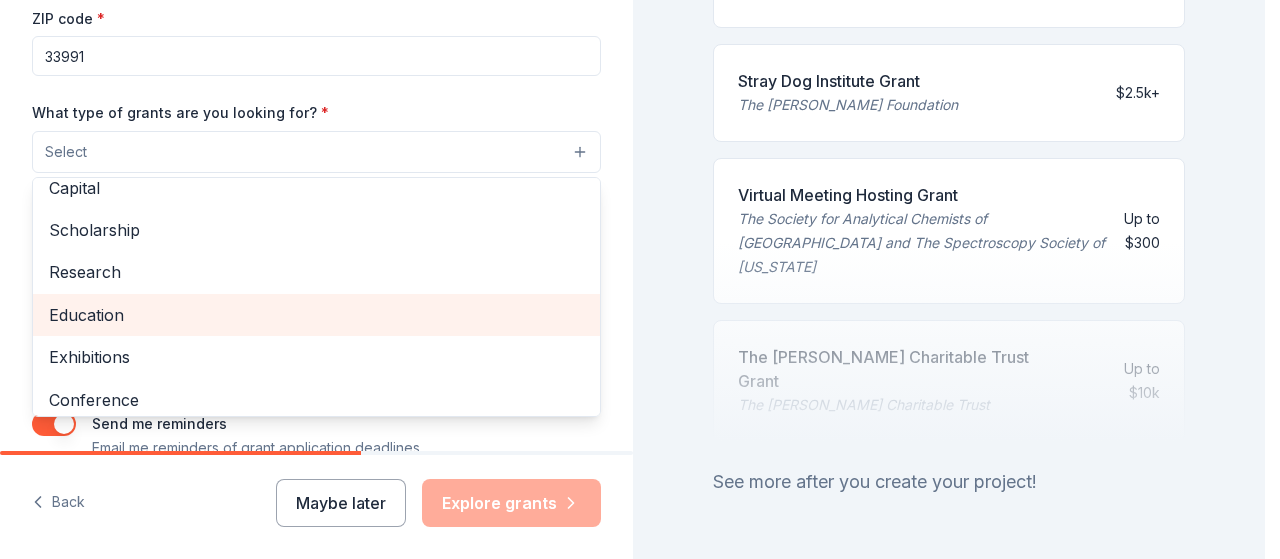click on "Education" at bounding box center [316, 315] 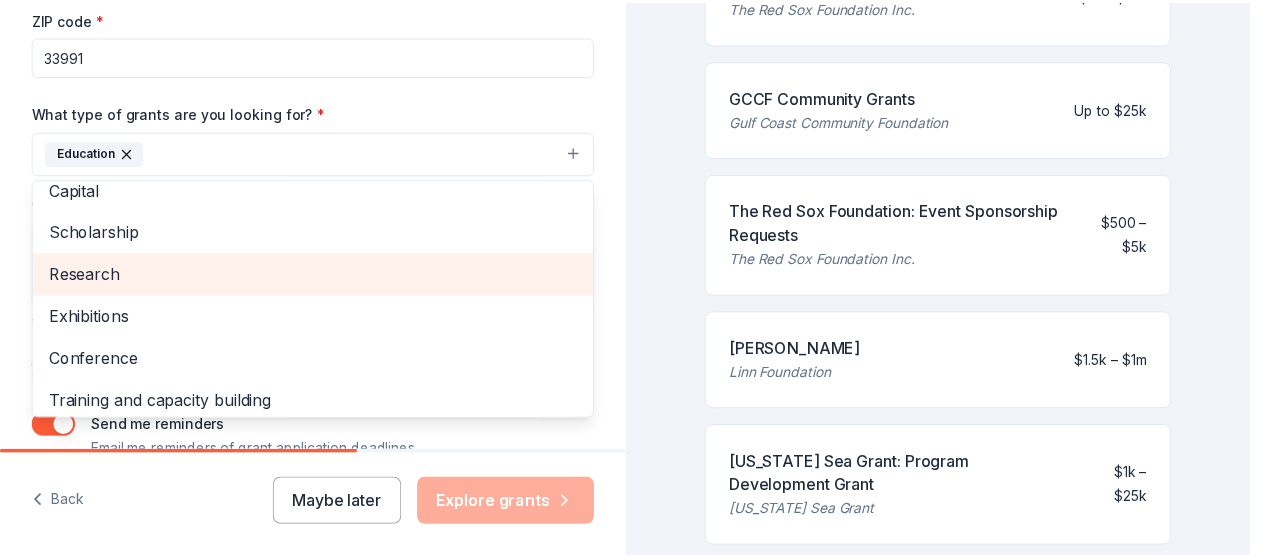 scroll, scrollTop: 1100, scrollLeft: 0, axis: vertical 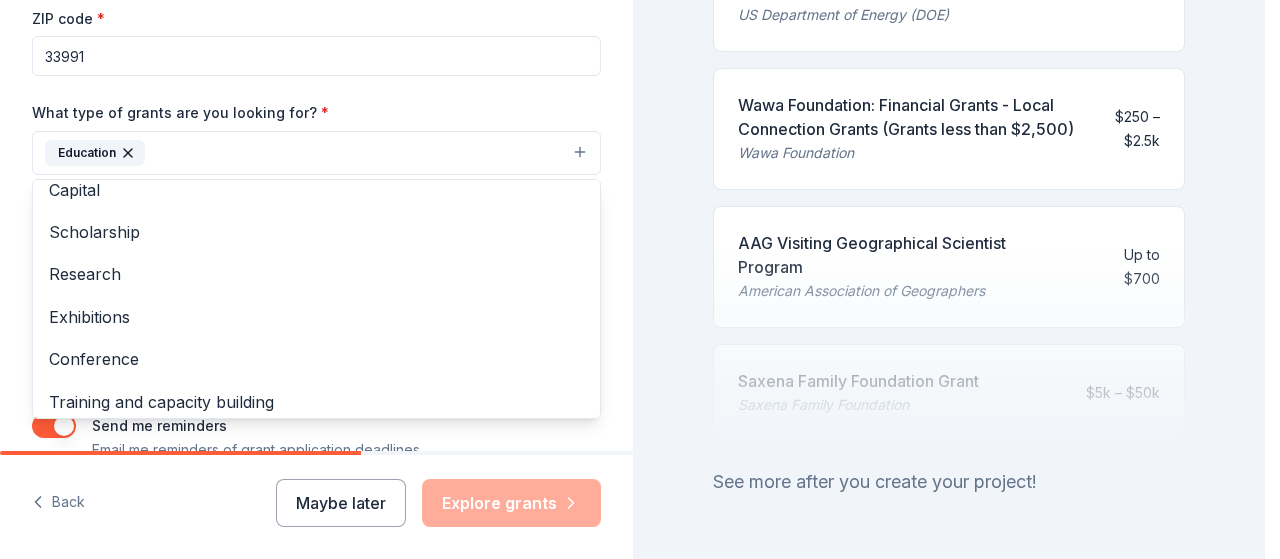 click on "Project name * Art Classroom supplies and Art Club ZIP code * 33991 What type of grants are you looking for? * Education Projects & programming General operations Capital Scholarship Research Exhibitions Conference Training and capacity building Fellowship Other What is your project about? * We use this to match you to relevant grant opportunities.   See examples We recommend at least 300 characters to get the best grant matches. Send me reminders Email me reminders of grant application deadlines" at bounding box center [316, 186] 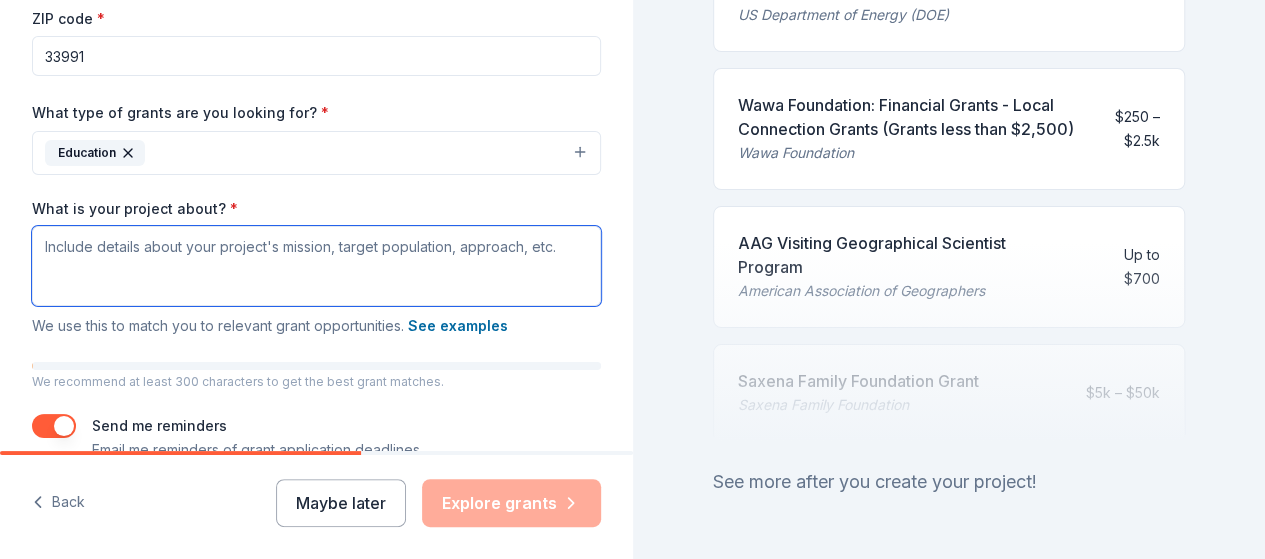 click on "What is your project about? *" at bounding box center [316, 266] 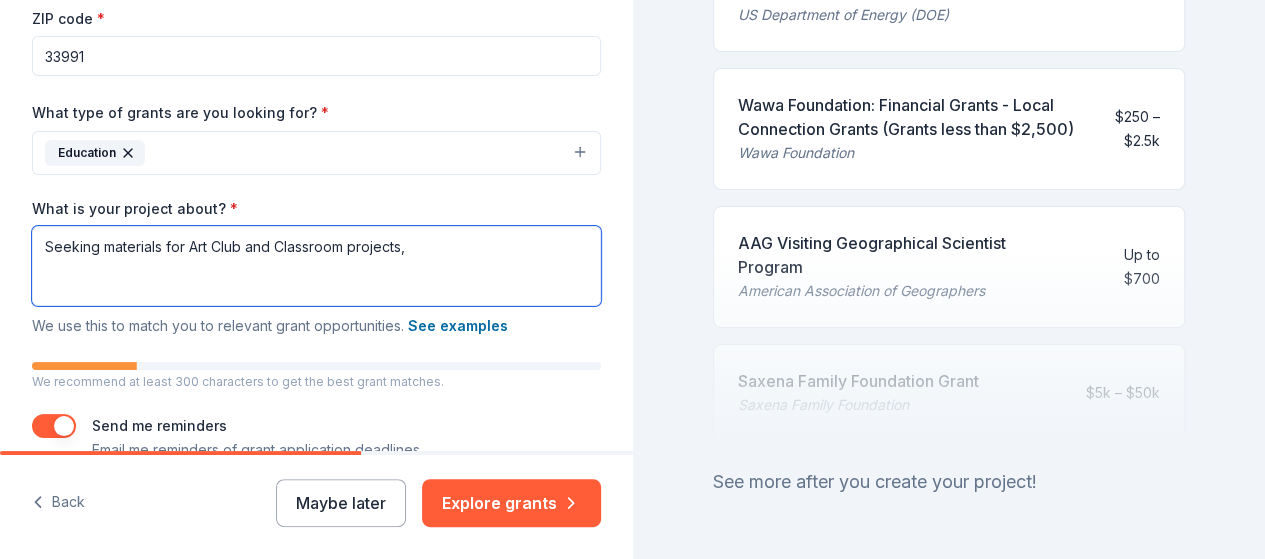 click on "Seeking materials for Art Club and Classroom projects," at bounding box center (316, 266) 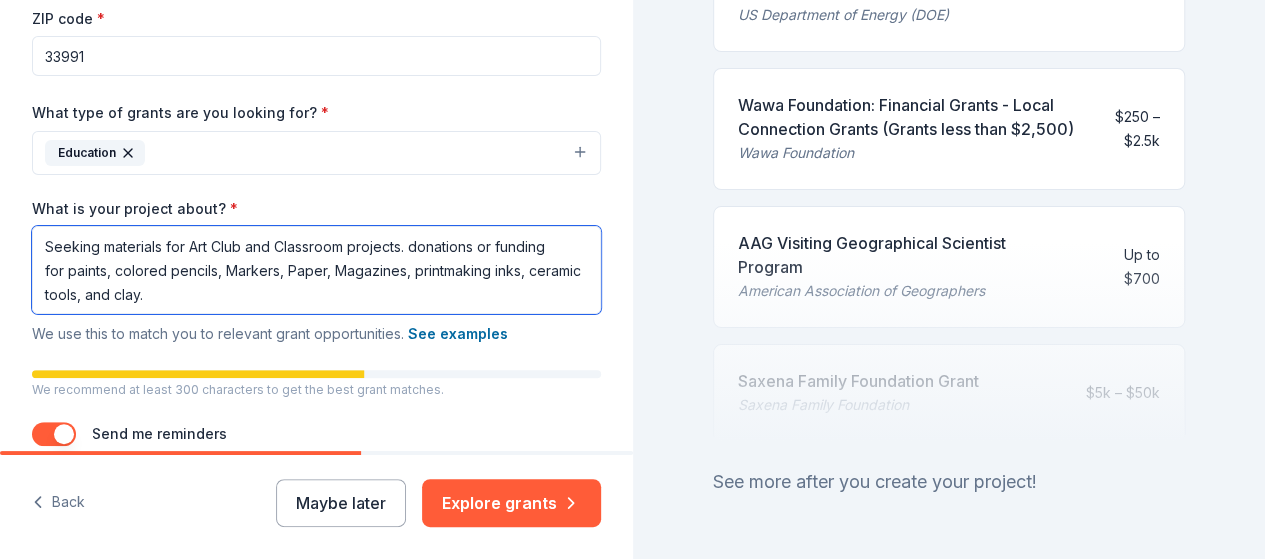 scroll, scrollTop: 1, scrollLeft: 0, axis: vertical 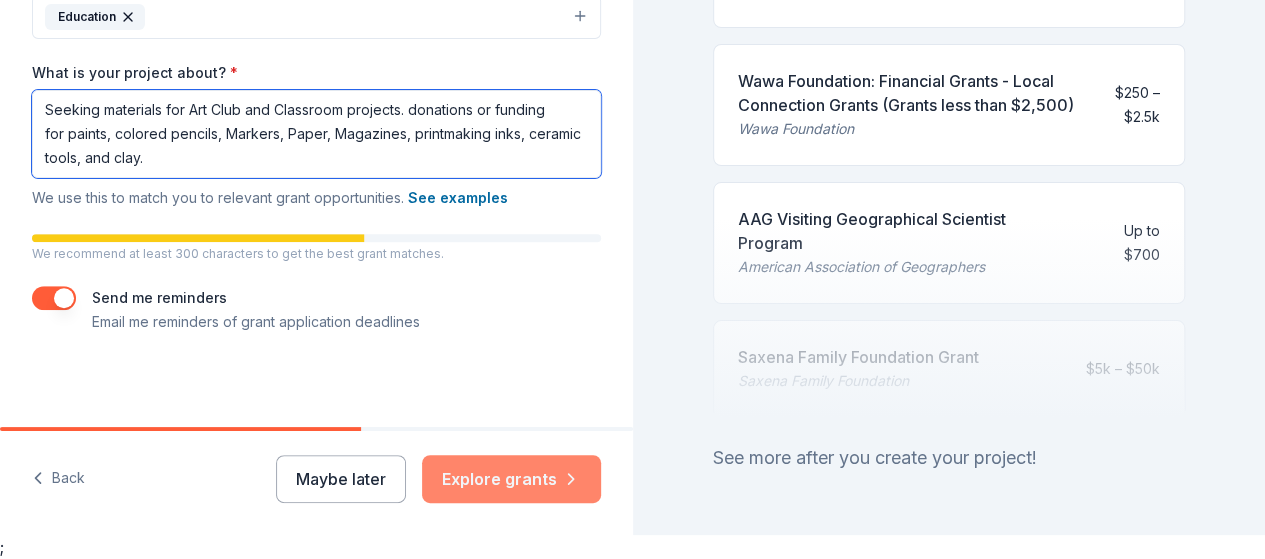 type on "Seeking materials for Art Club and Classroom projects. donations or funding
for paints, colored pencils, Markers, Paper, Magazines, printmaking inks, ceramic tools, and clay." 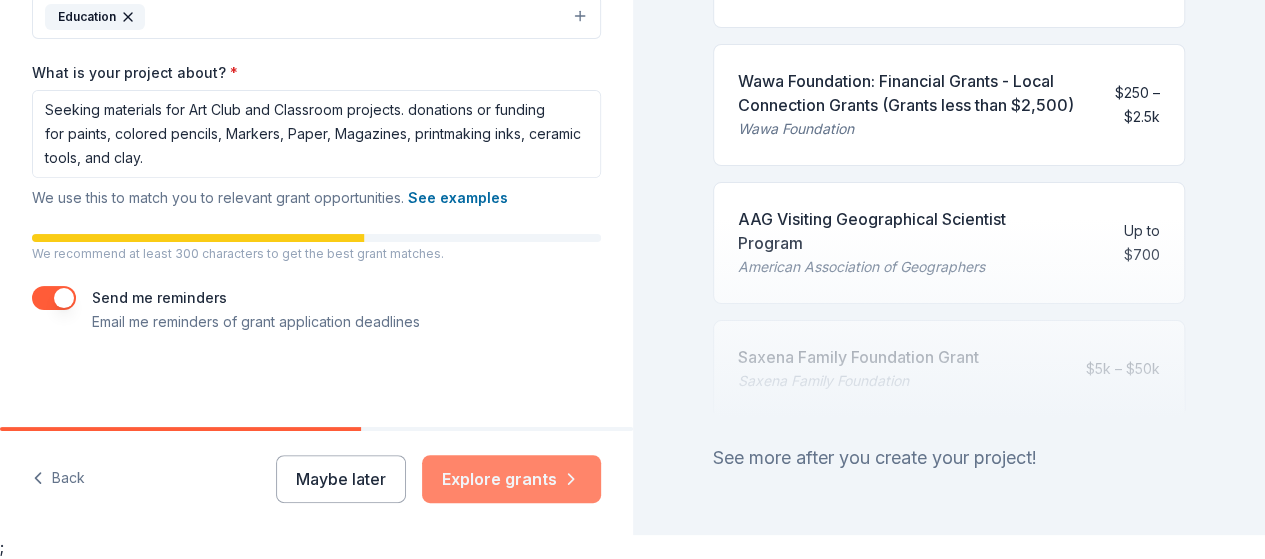 click on "Explore grants" at bounding box center (511, 479) 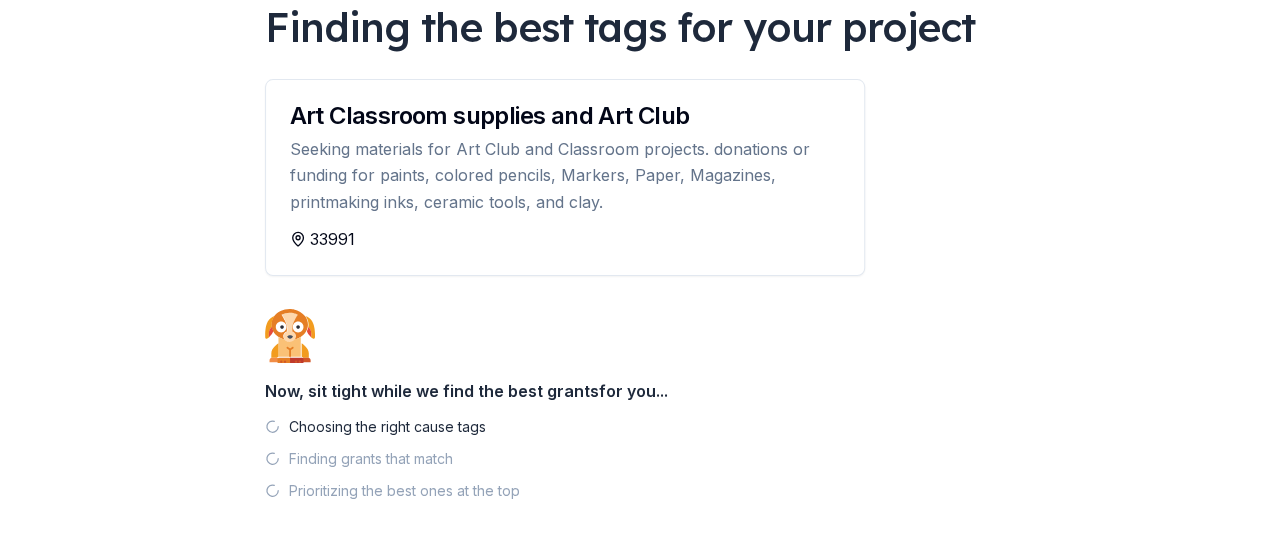 scroll, scrollTop: 242, scrollLeft: 0, axis: vertical 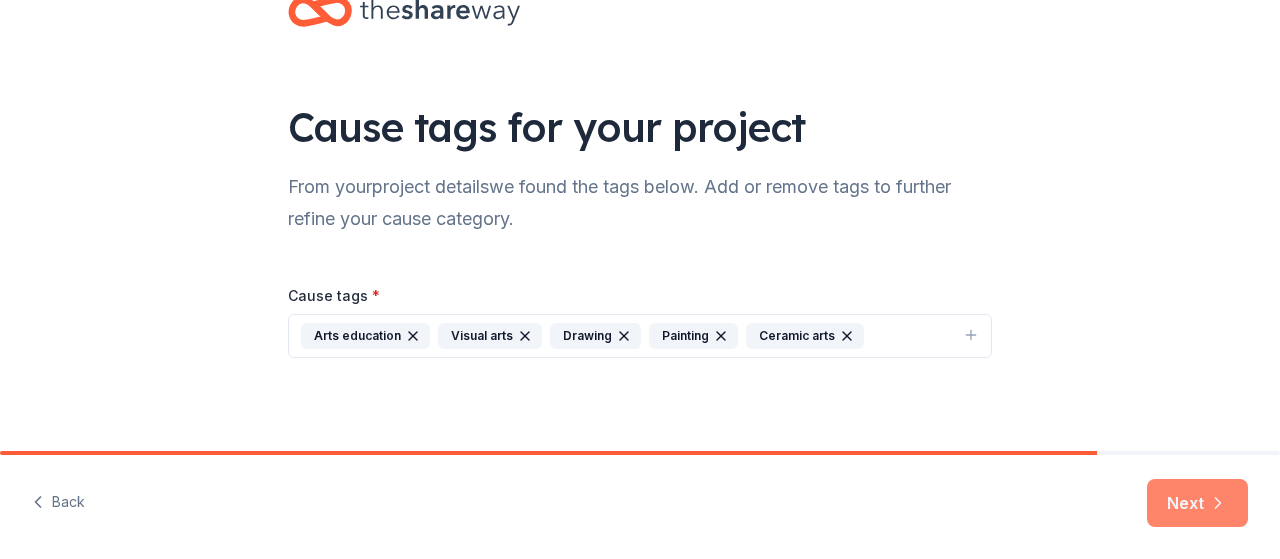 click on "Next" at bounding box center (1197, 503) 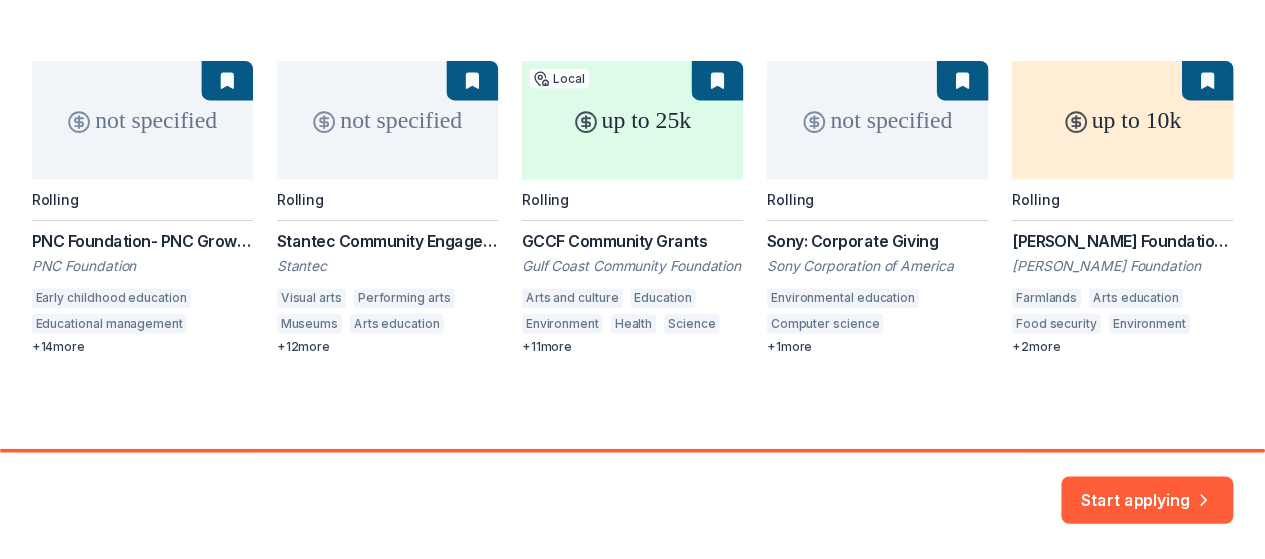 scroll, scrollTop: 294, scrollLeft: 0, axis: vertical 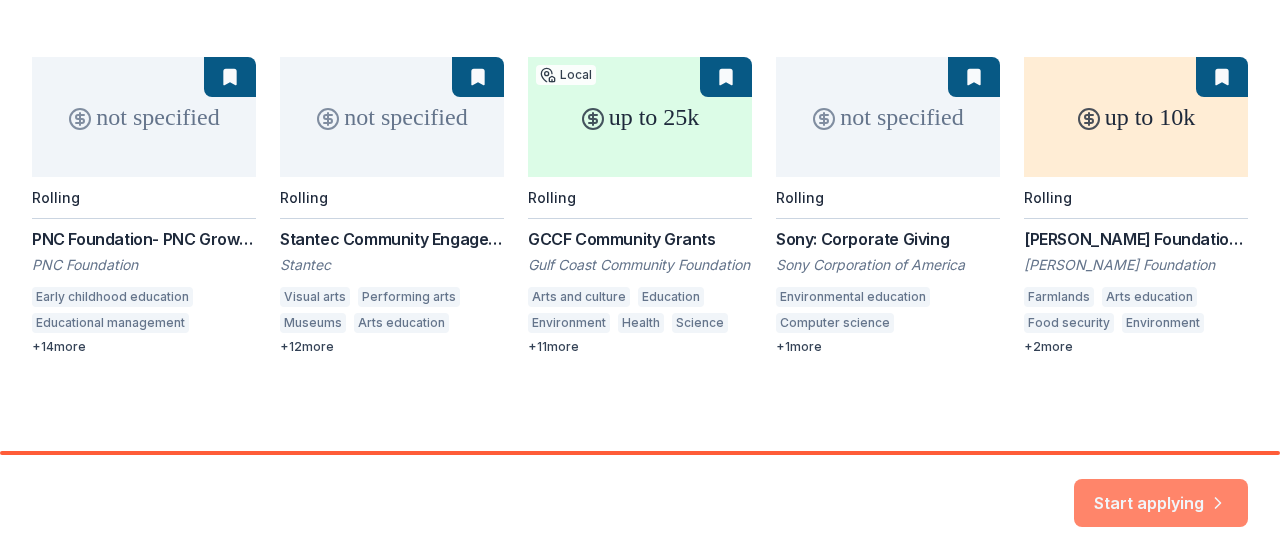 click on "Start applying" at bounding box center (1161, 491) 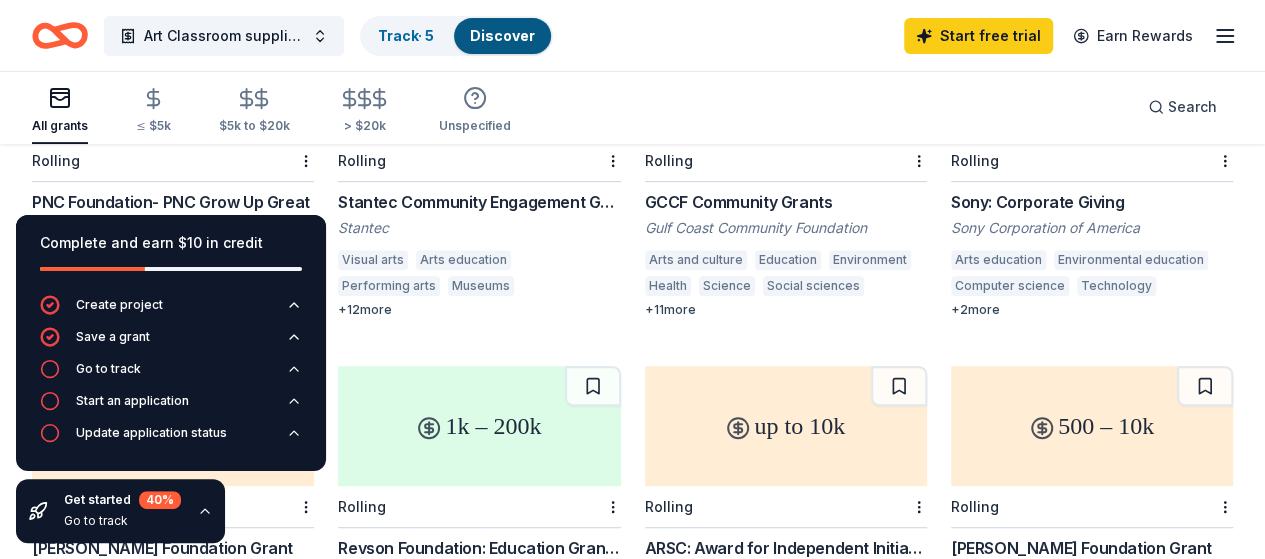 scroll, scrollTop: 580, scrollLeft: 0, axis: vertical 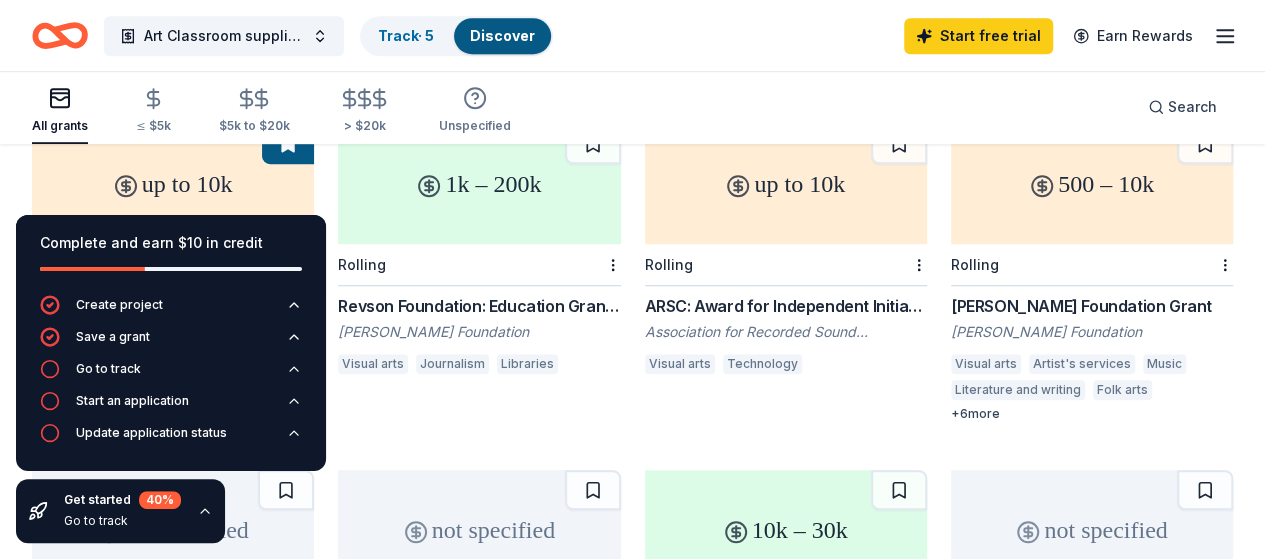 click 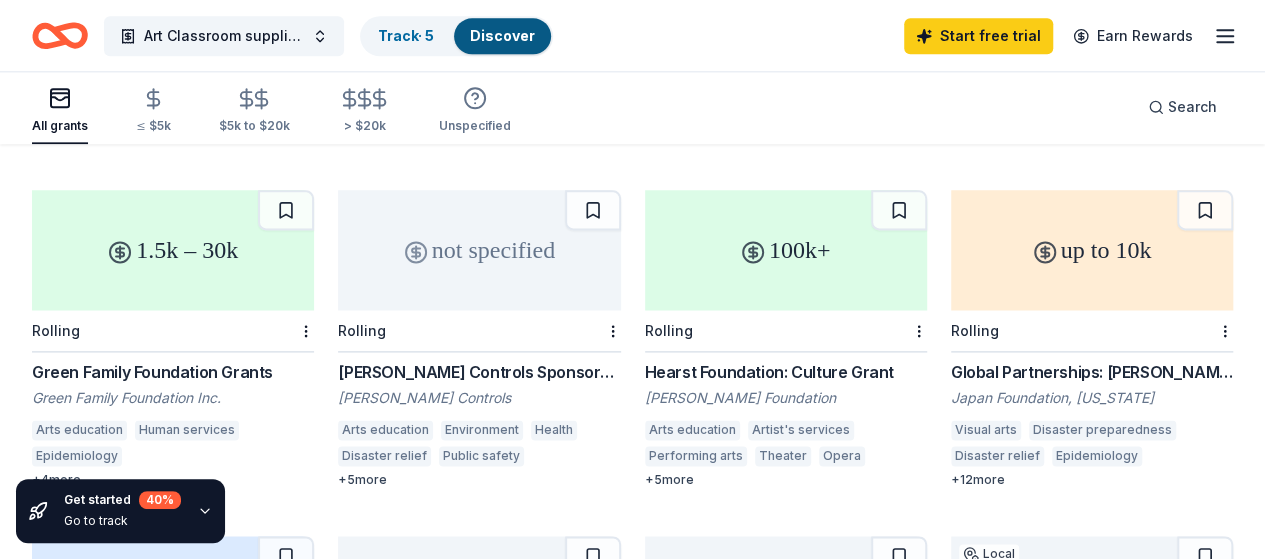 scroll, scrollTop: 1280, scrollLeft: 0, axis: vertical 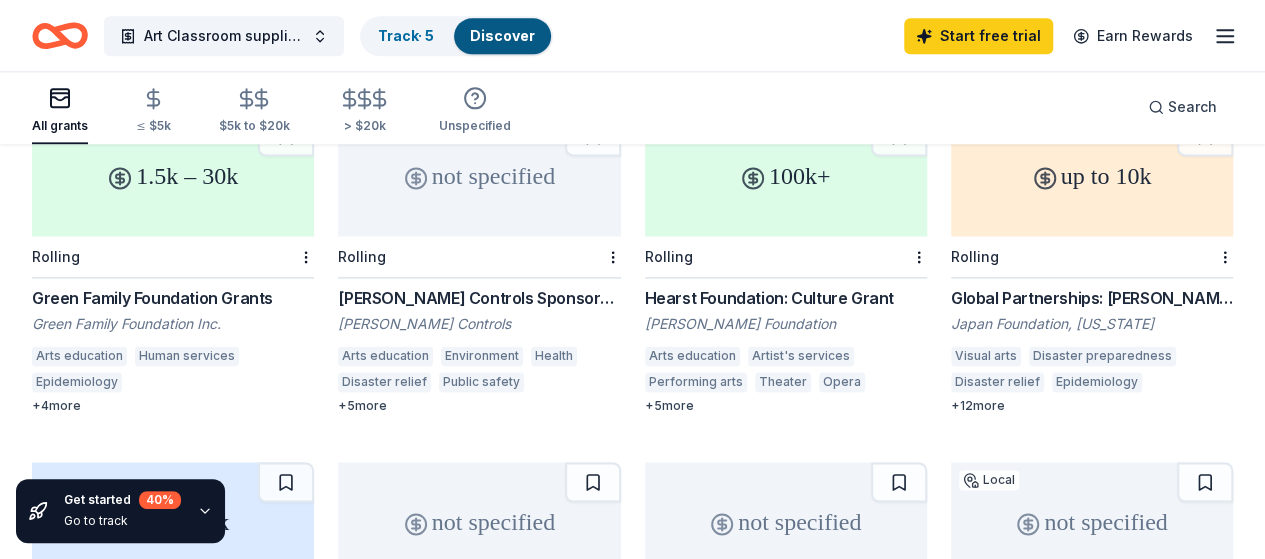 click on "500 – 3k" at bounding box center (173, 522) 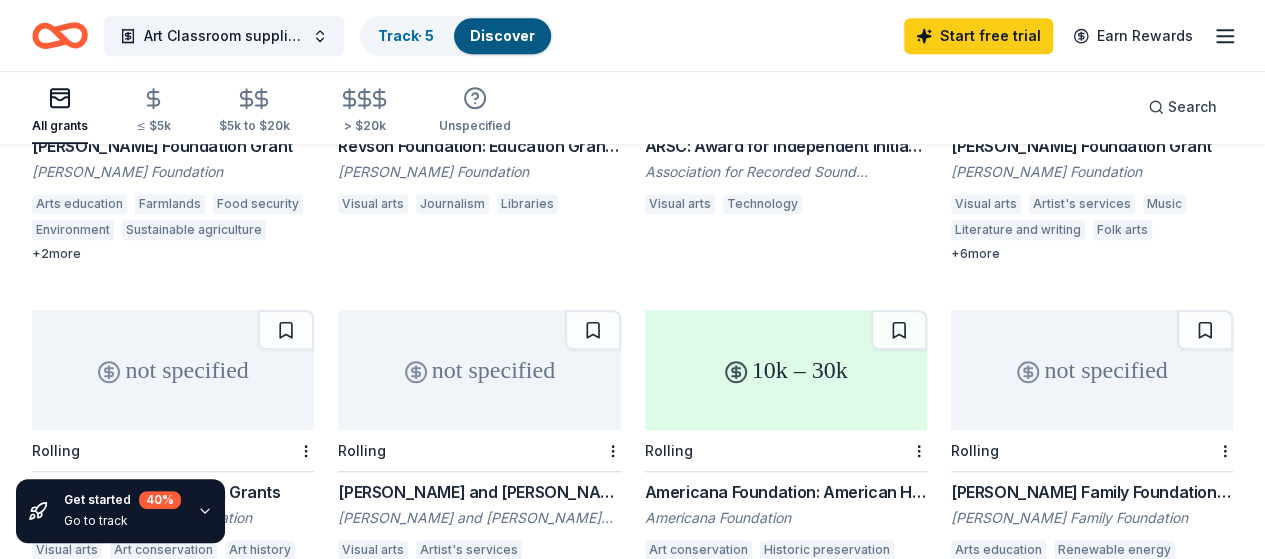 scroll, scrollTop: 680, scrollLeft: 0, axis: vertical 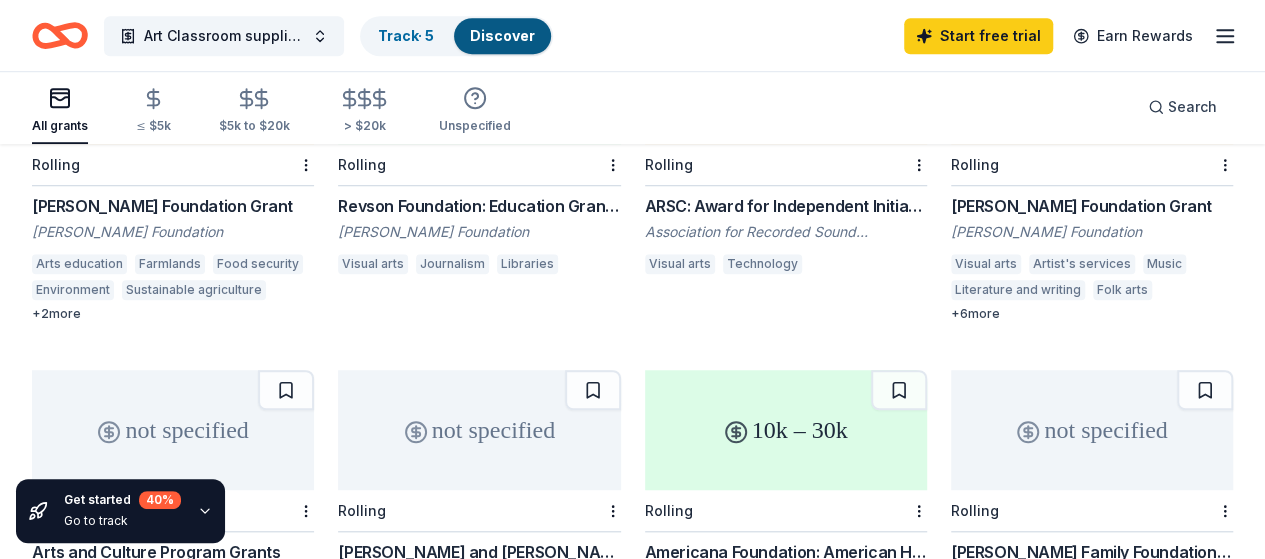 click on "100k+" at bounding box center [786, 776] 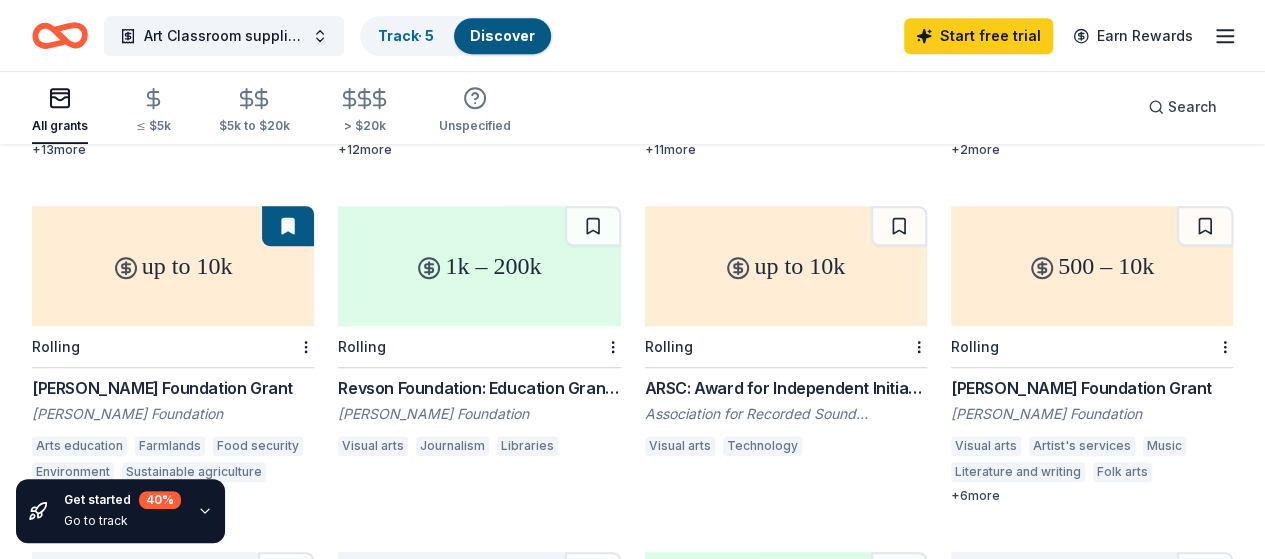 scroll, scrollTop: 0, scrollLeft: 0, axis: both 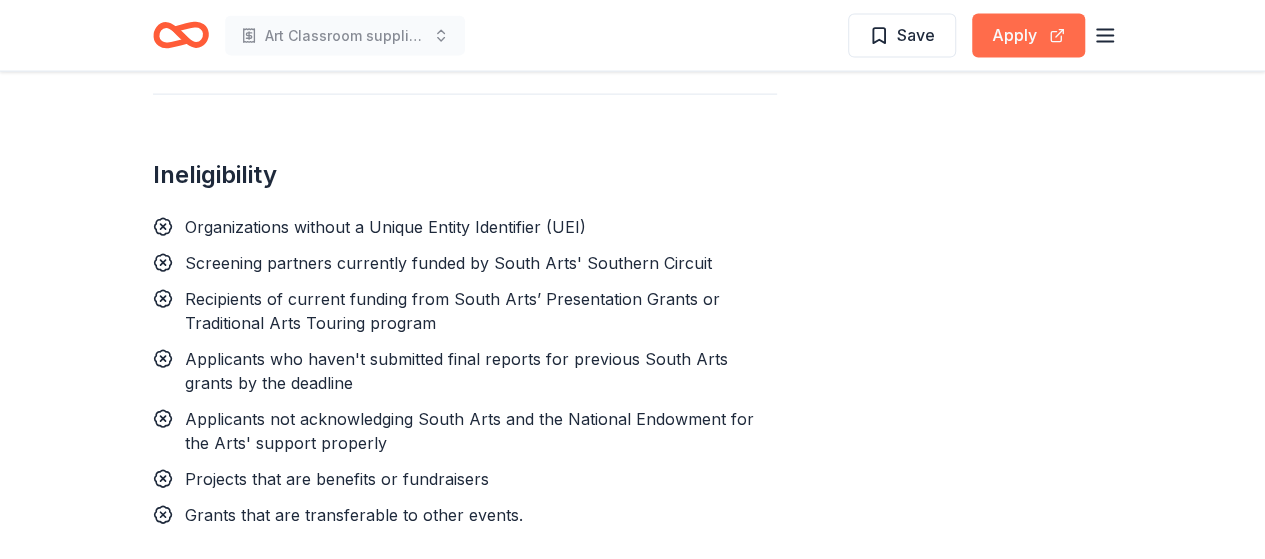 click on "Apply" at bounding box center [1028, 36] 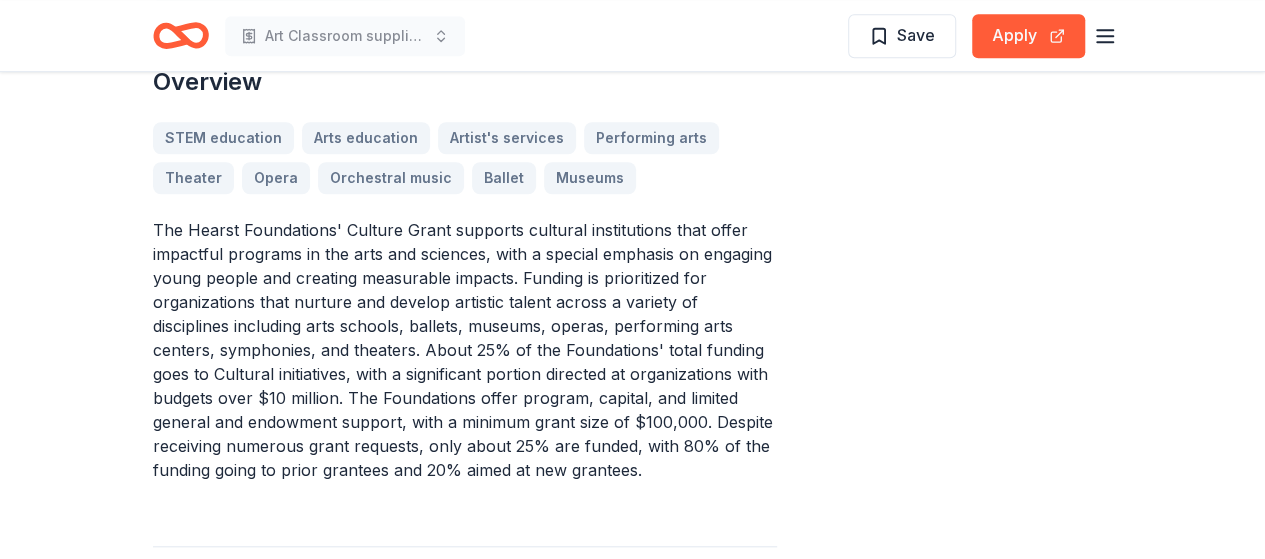 scroll, scrollTop: 400, scrollLeft: 0, axis: vertical 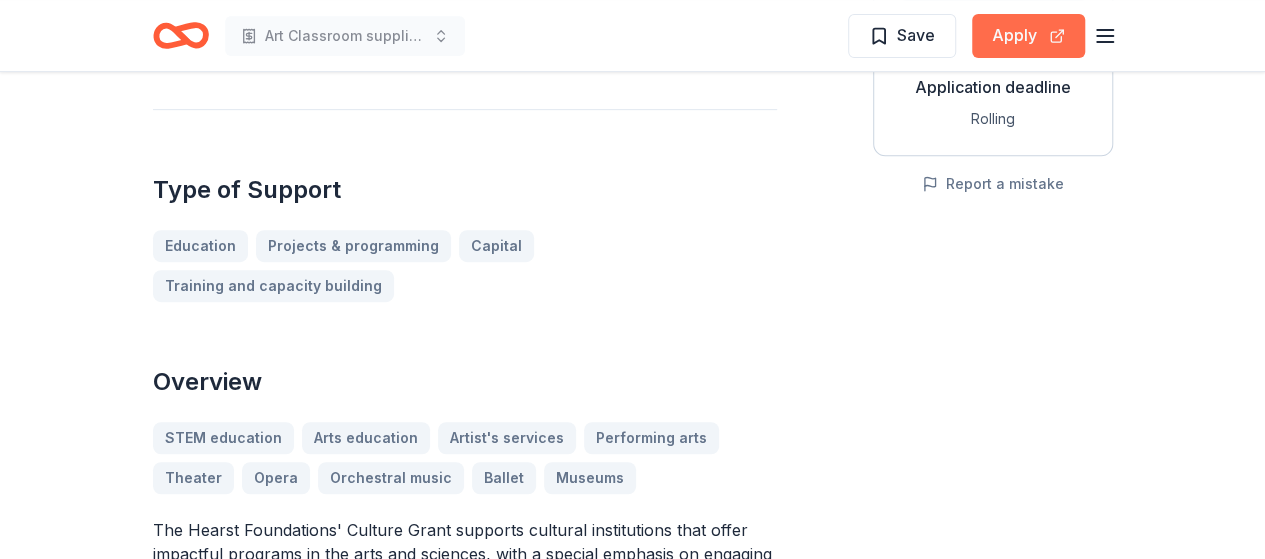 click on "Apply" at bounding box center (1028, 36) 